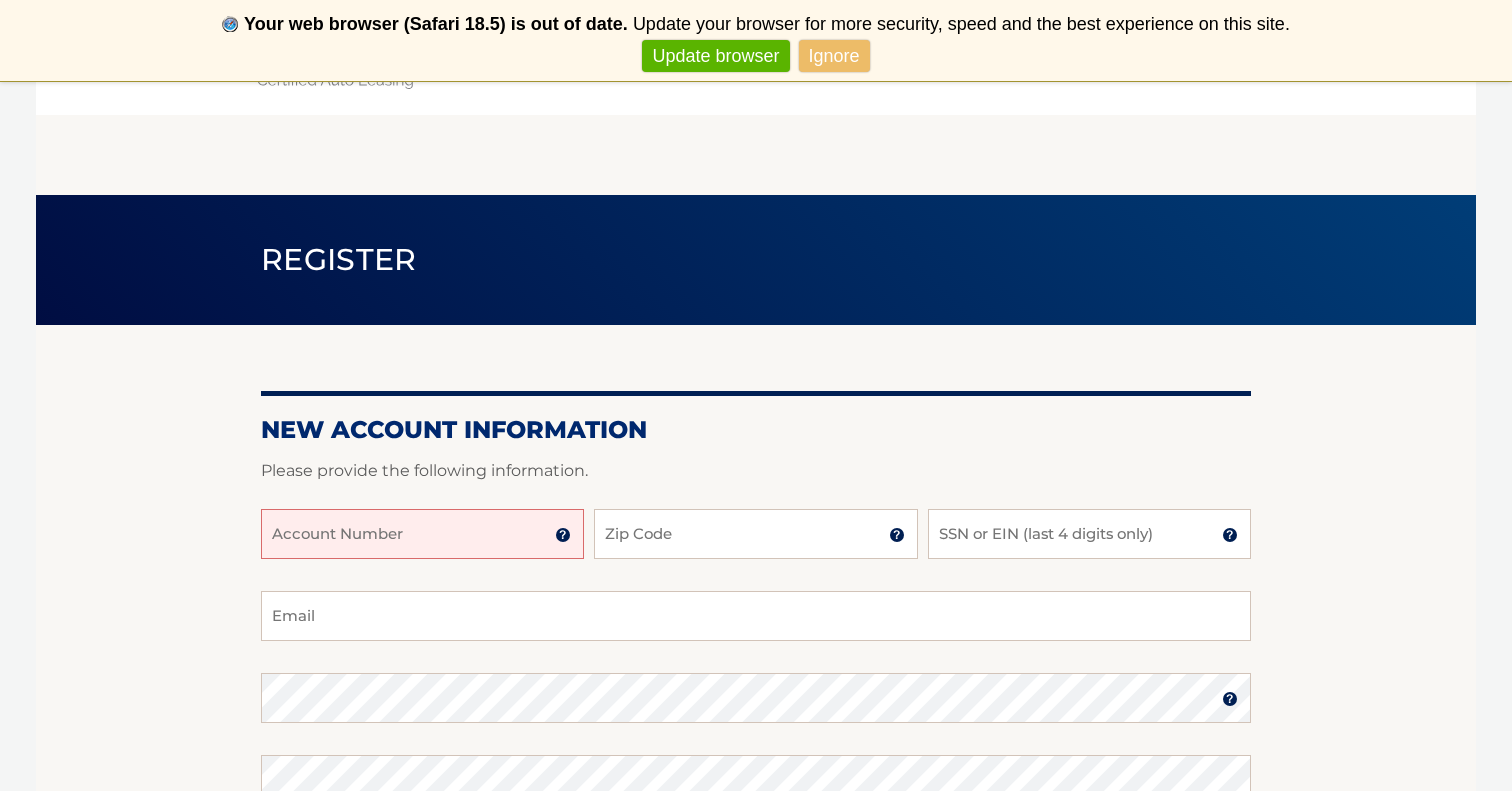 scroll, scrollTop: 0, scrollLeft: 0, axis: both 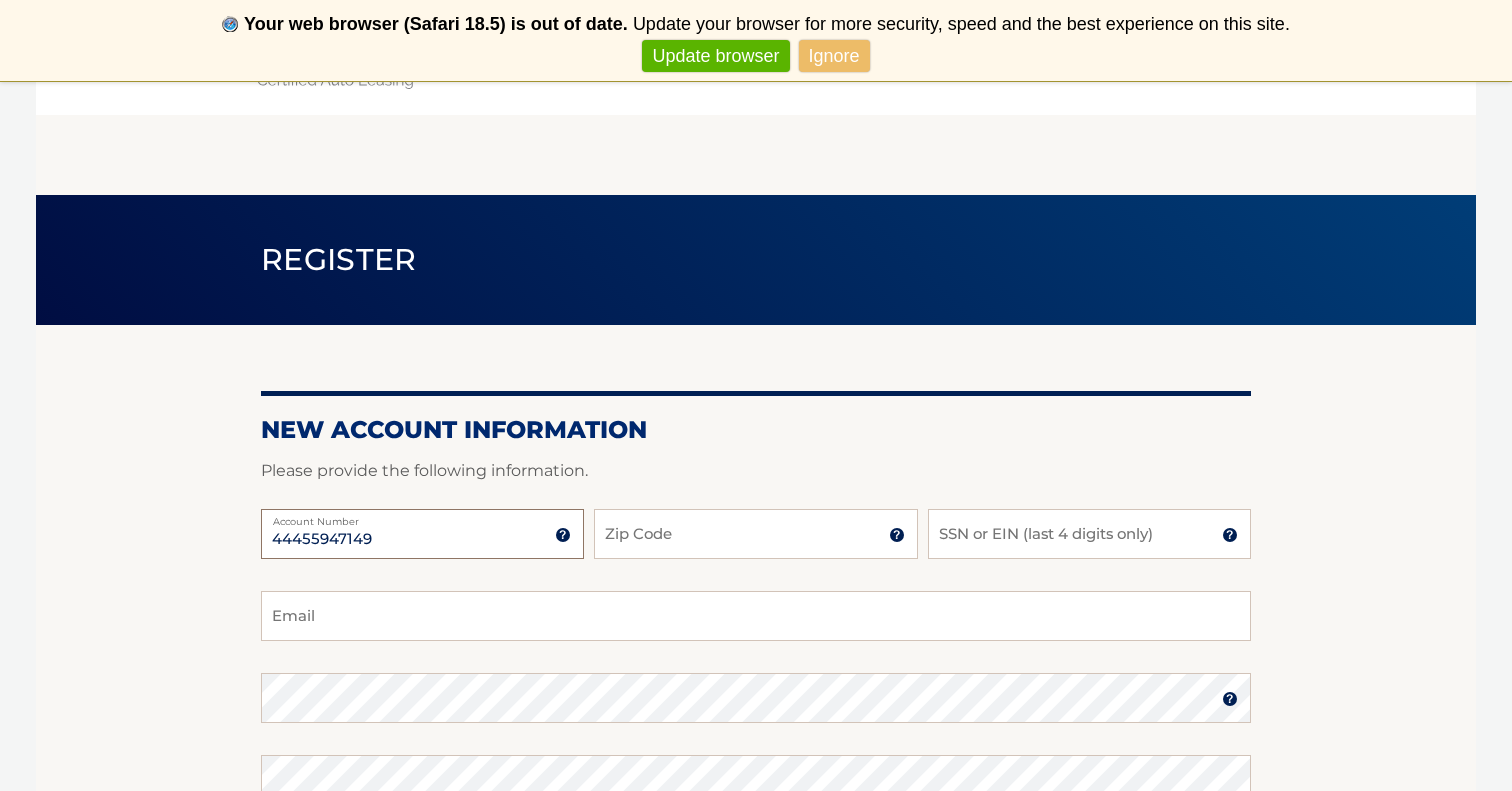 type on "44455947149" 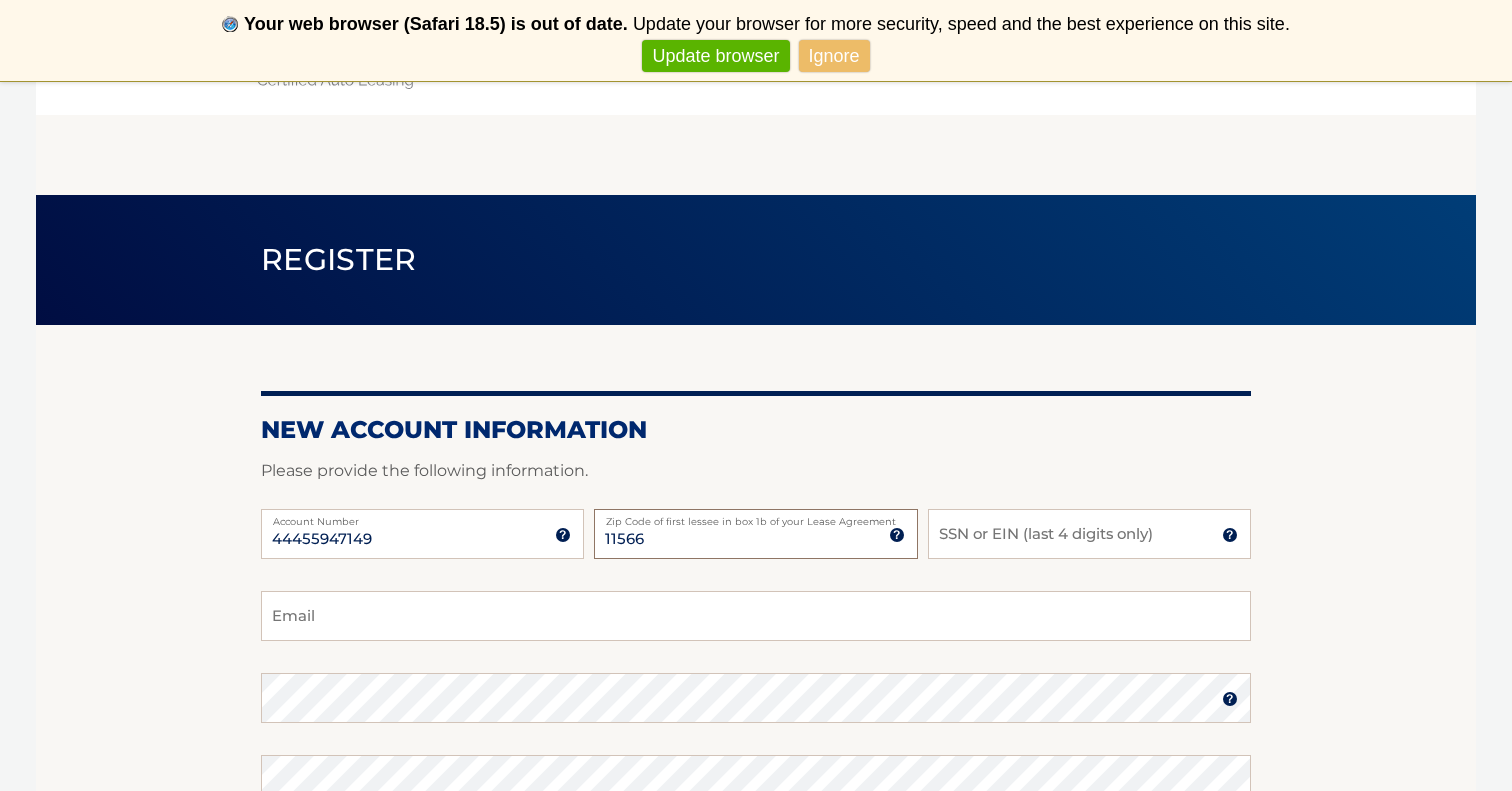type on "11566" 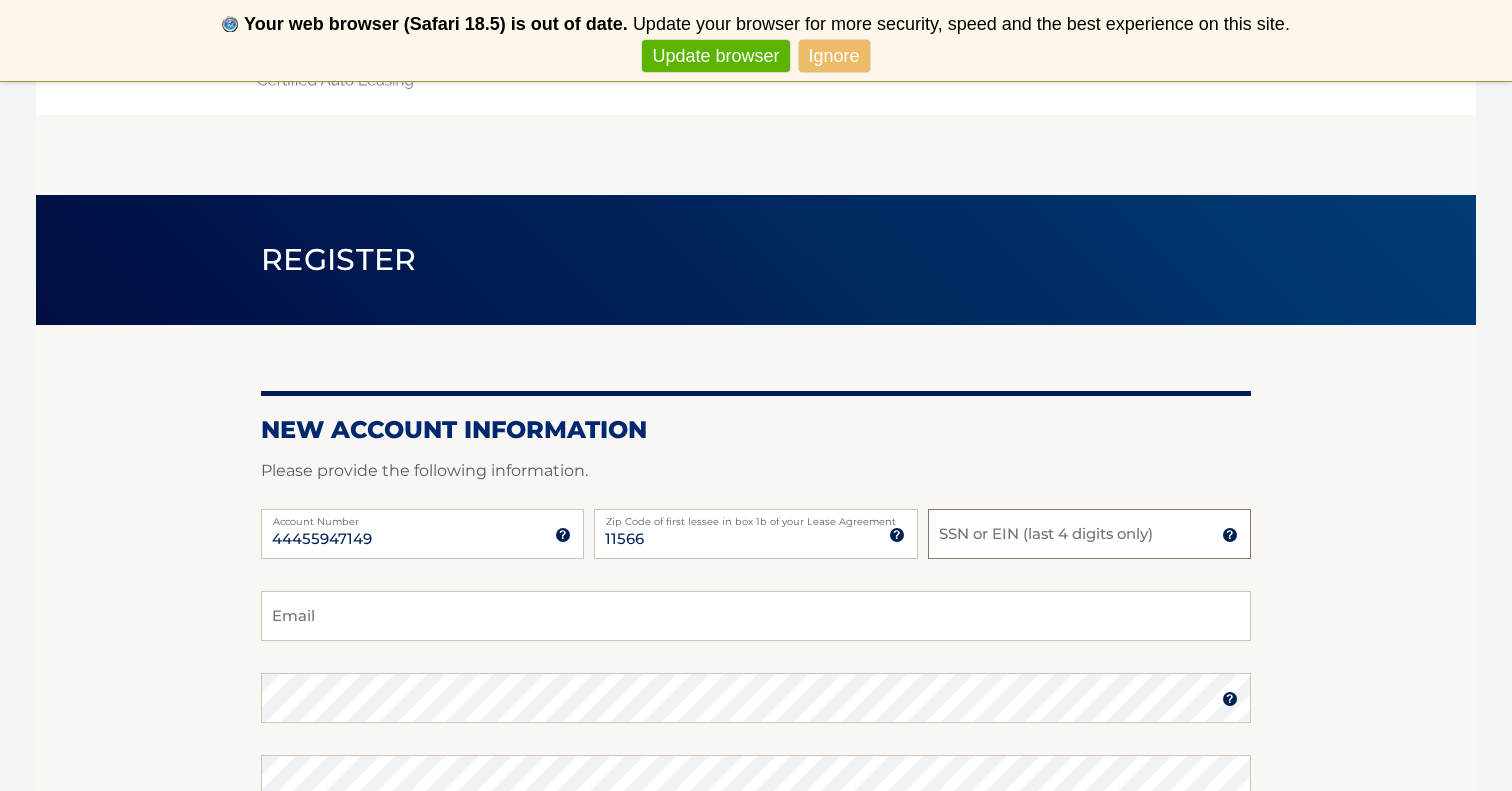 click on "SSN or EIN (last 4 digits only)" at bounding box center [1089, 534] 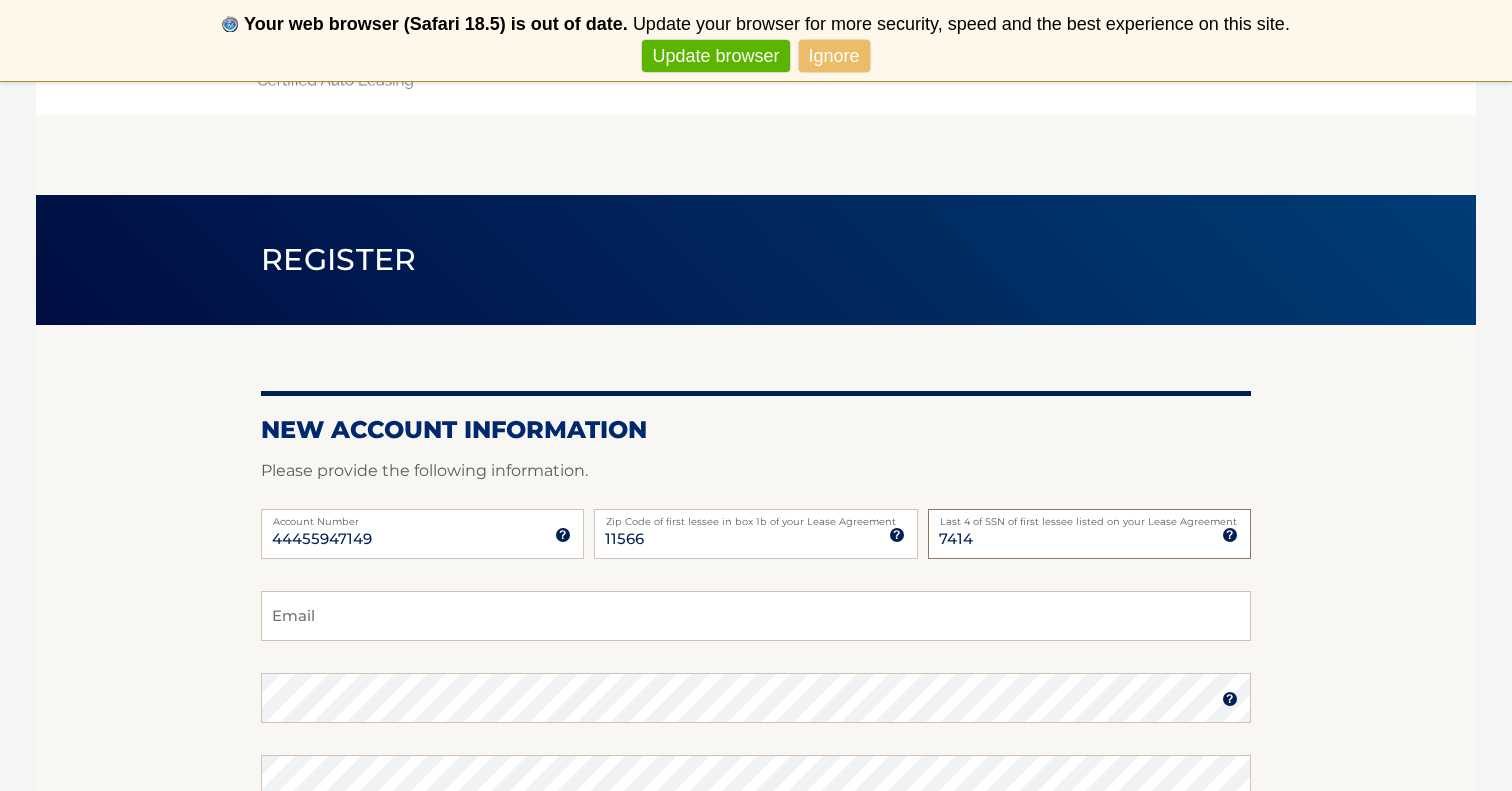 type on "7414" 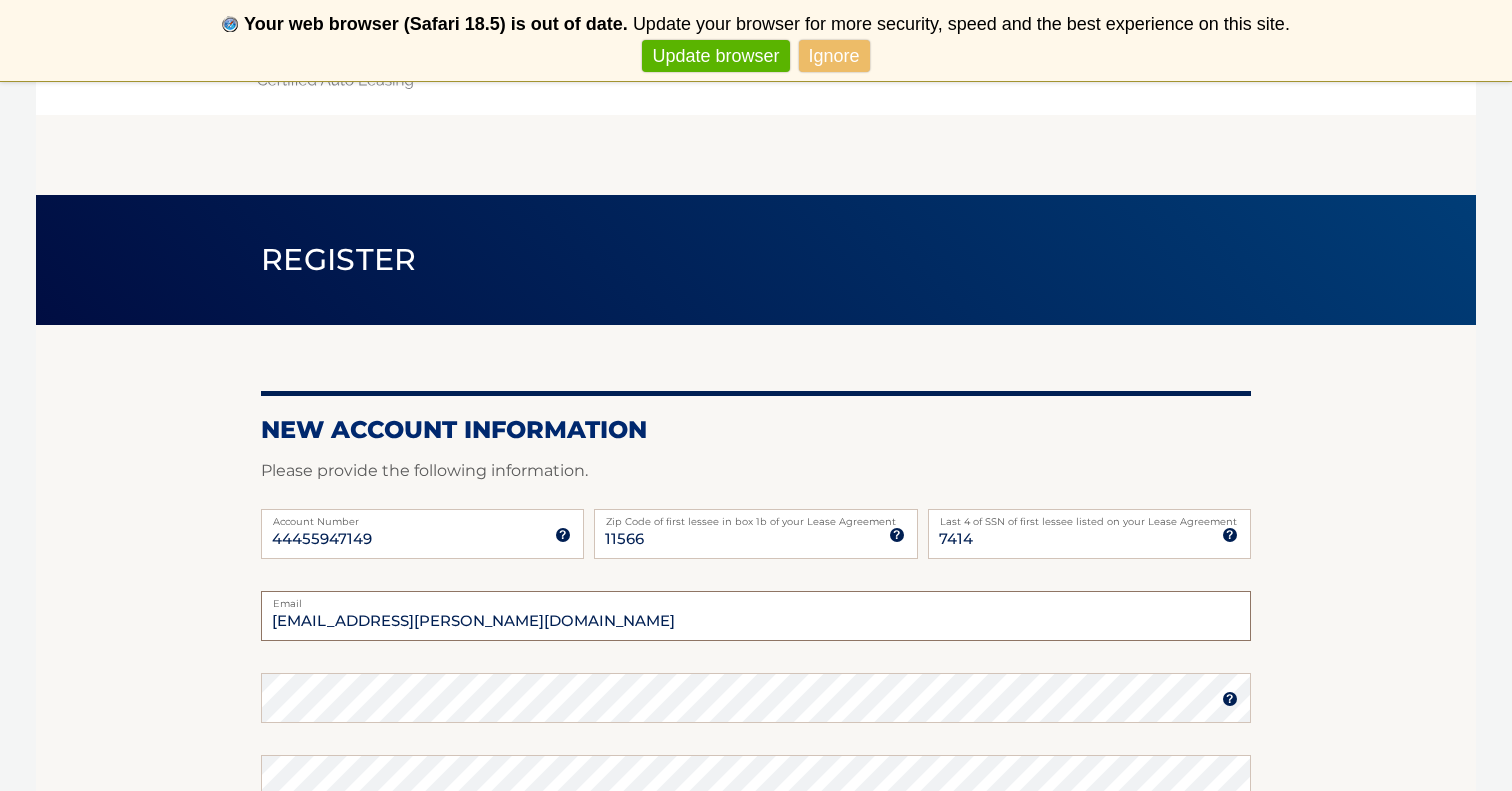 type on "taya.zeltser@gmail.com" 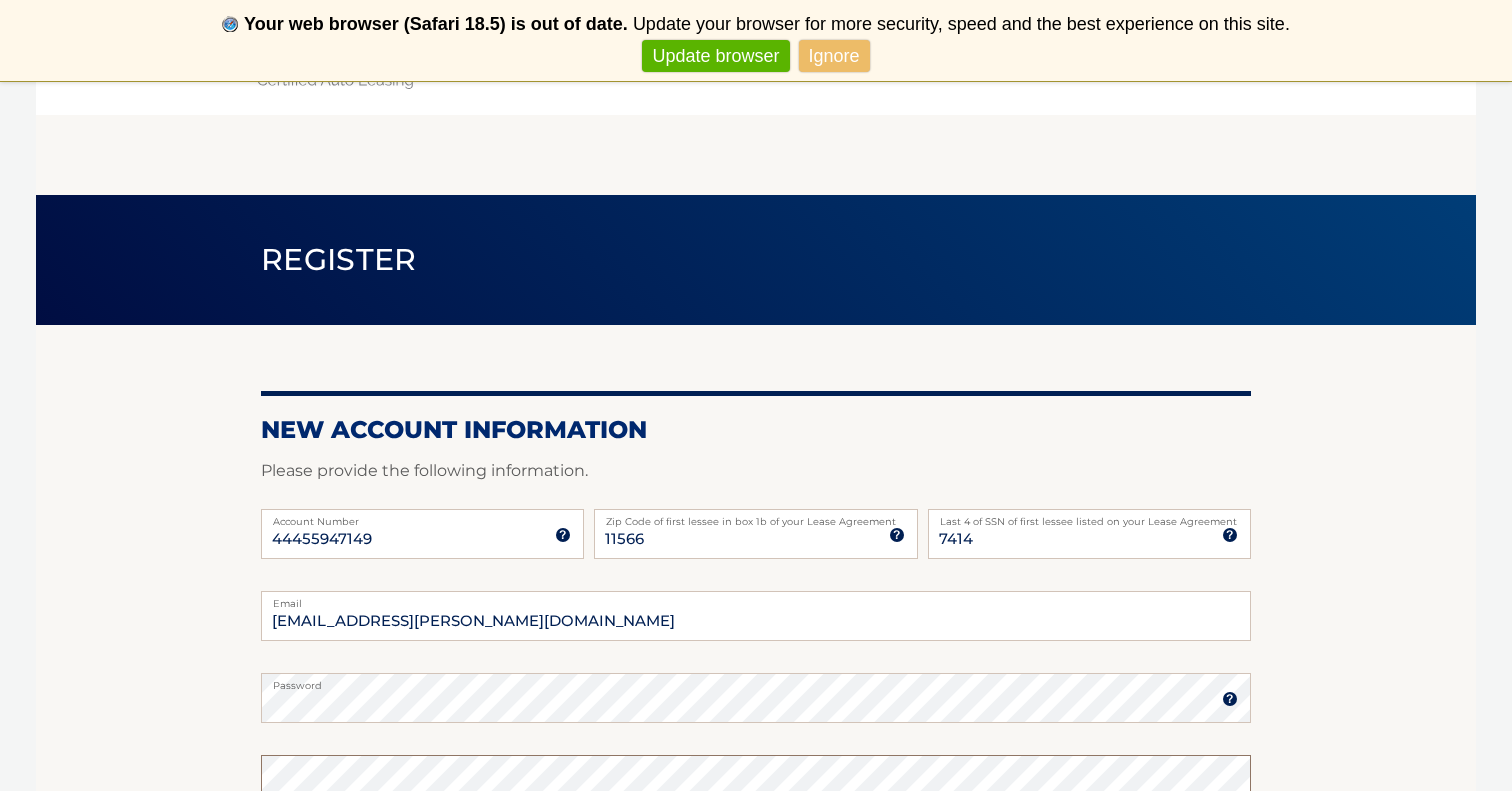 scroll, scrollTop: 3, scrollLeft: 0, axis: vertical 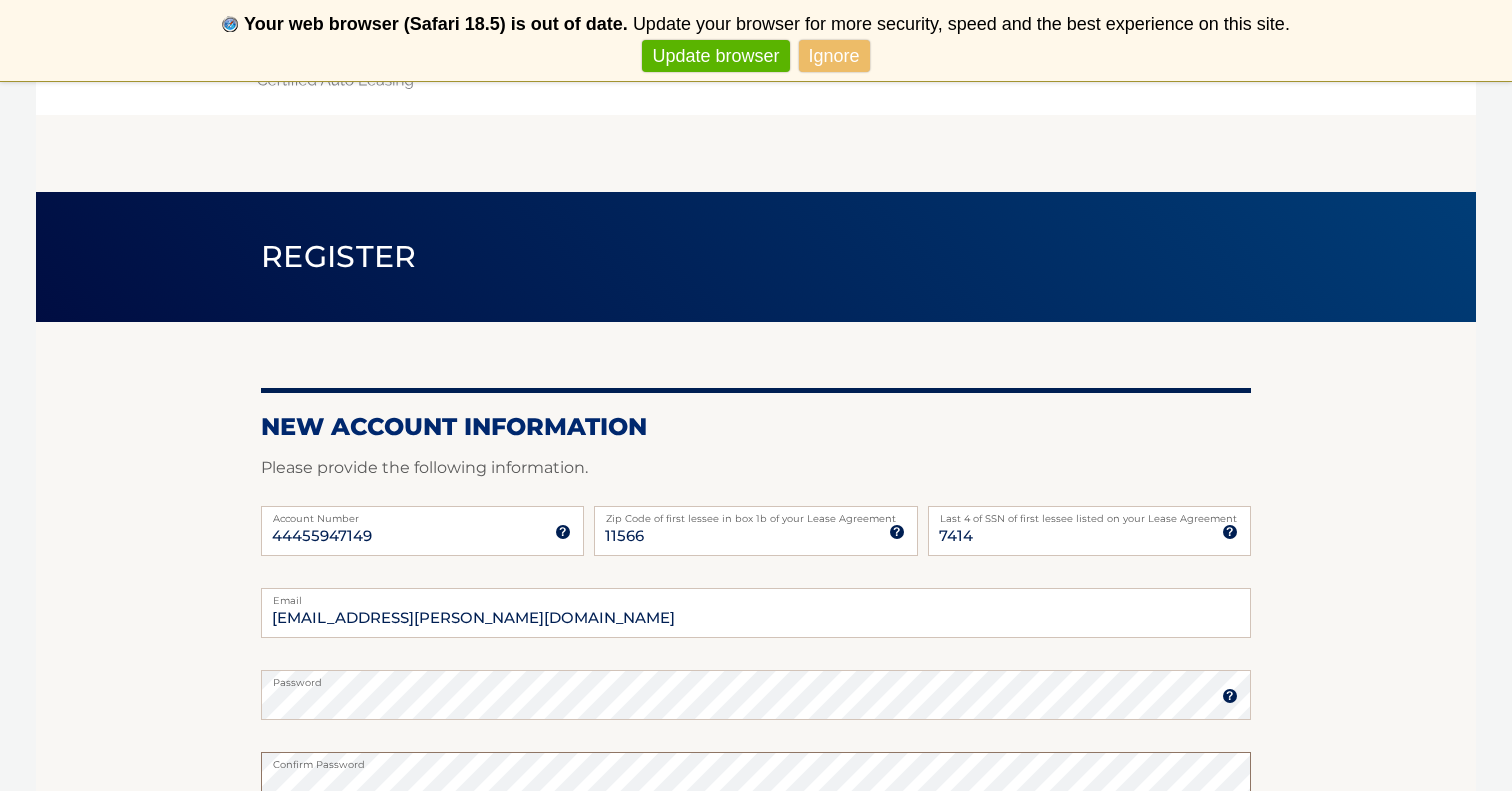 click on "Register" at bounding box center [361, 1033] 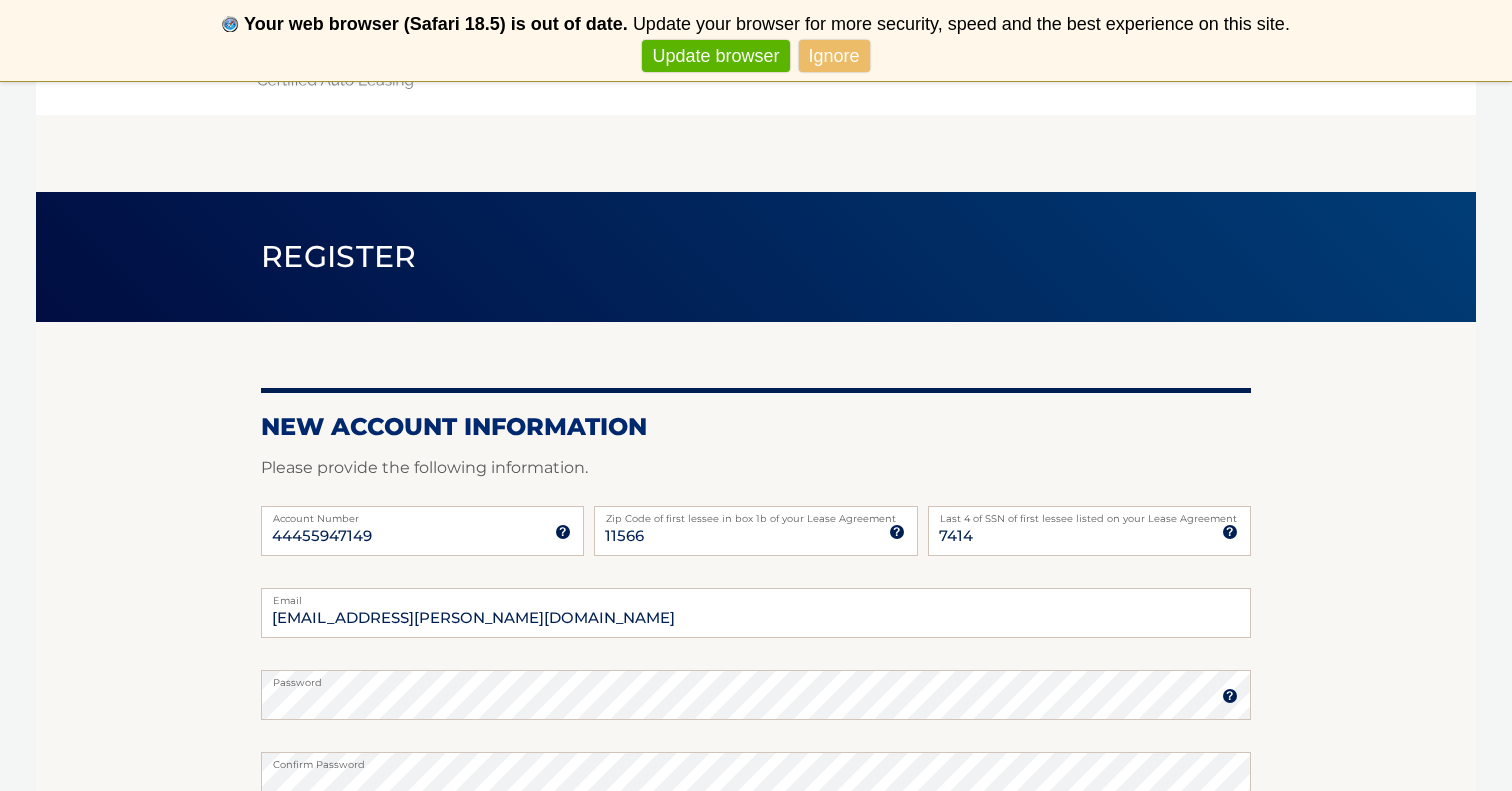 scroll, scrollTop: 465, scrollLeft: 0, axis: vertical 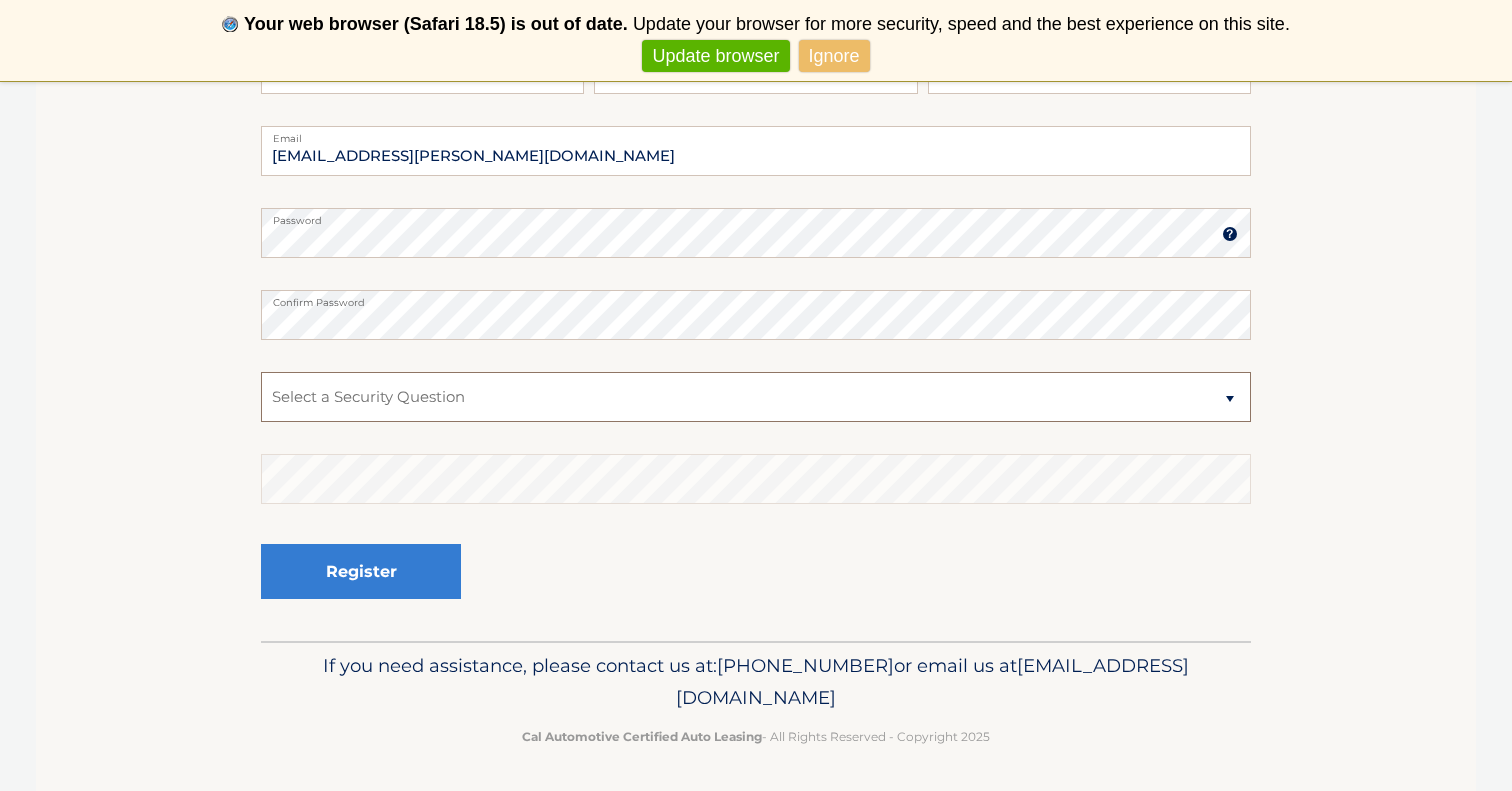 select on "2" 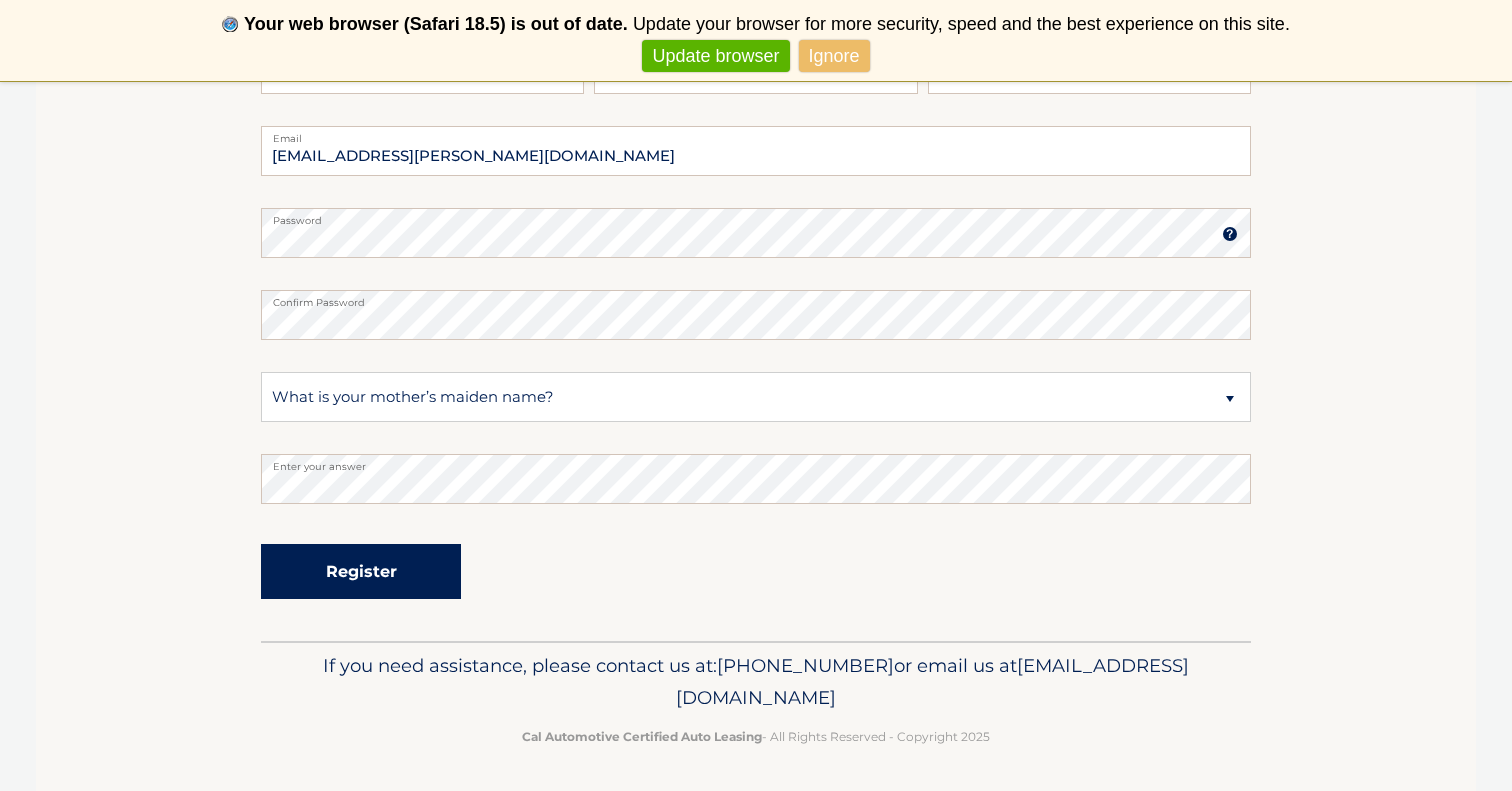 click on "Register" at bounding box center (361, 571) 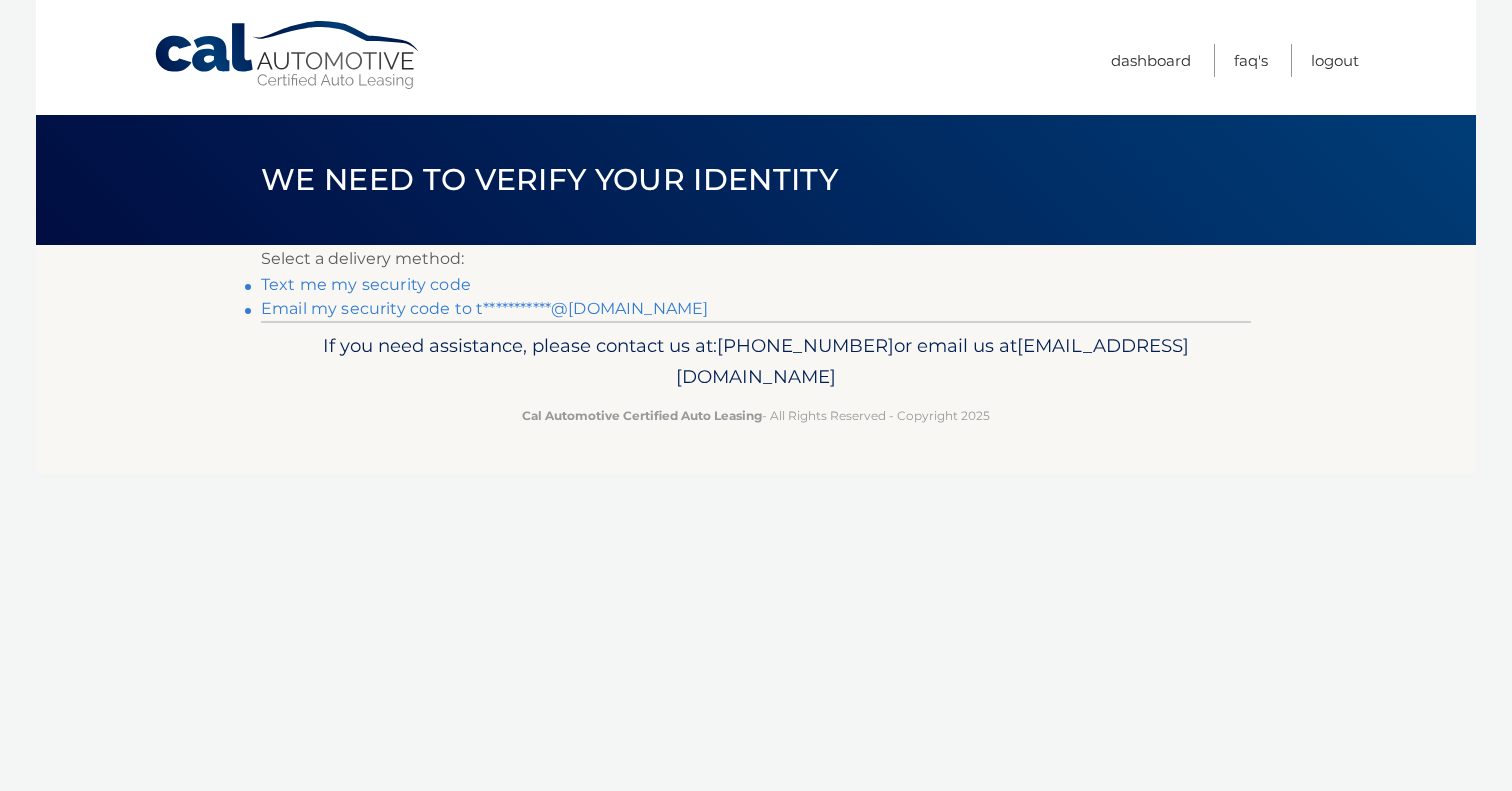 scroll, scrollTop: 0, scrollLeft: 0, axis: both 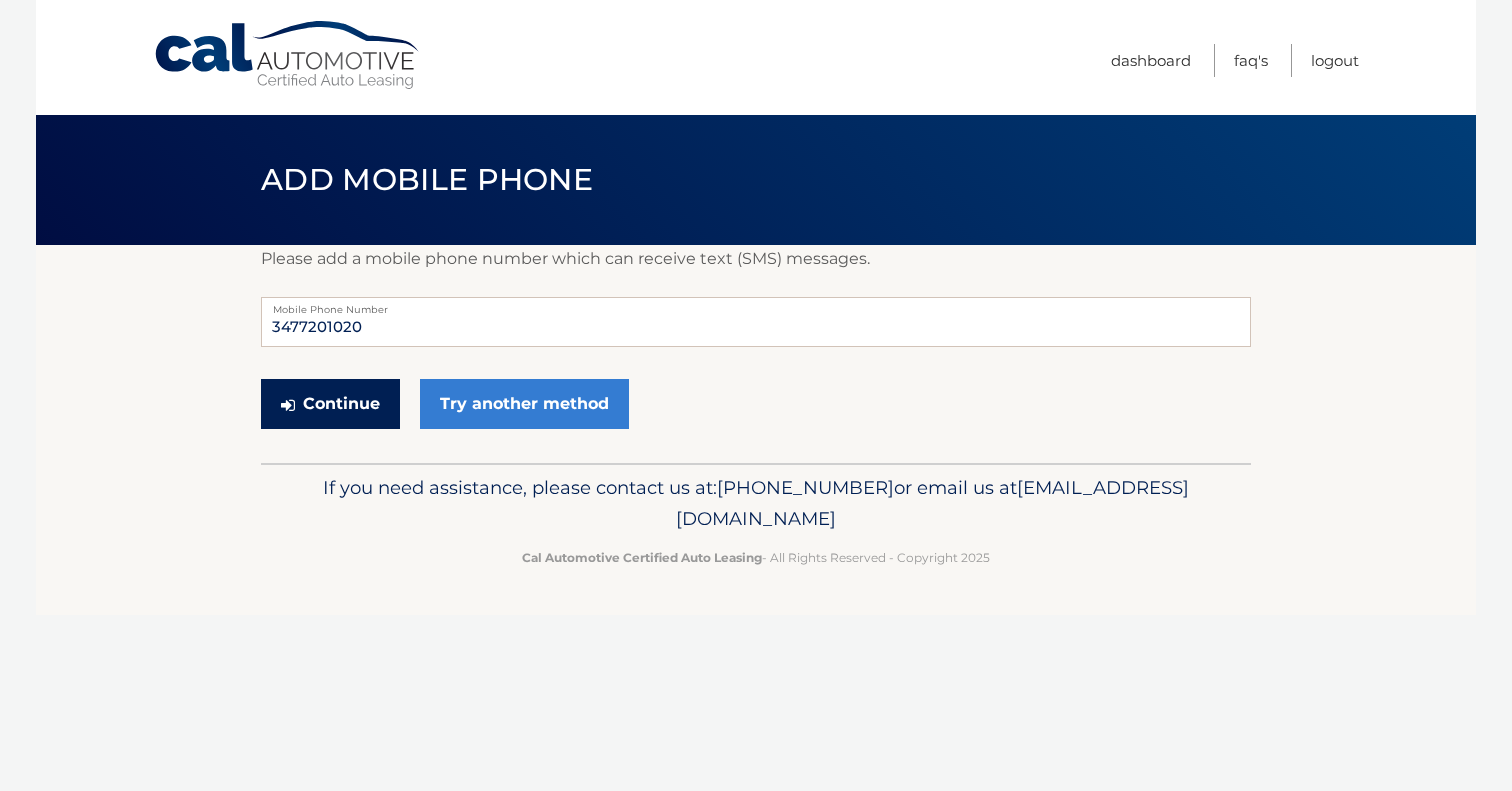 click on "Continue" at bounding box center [330, 404] 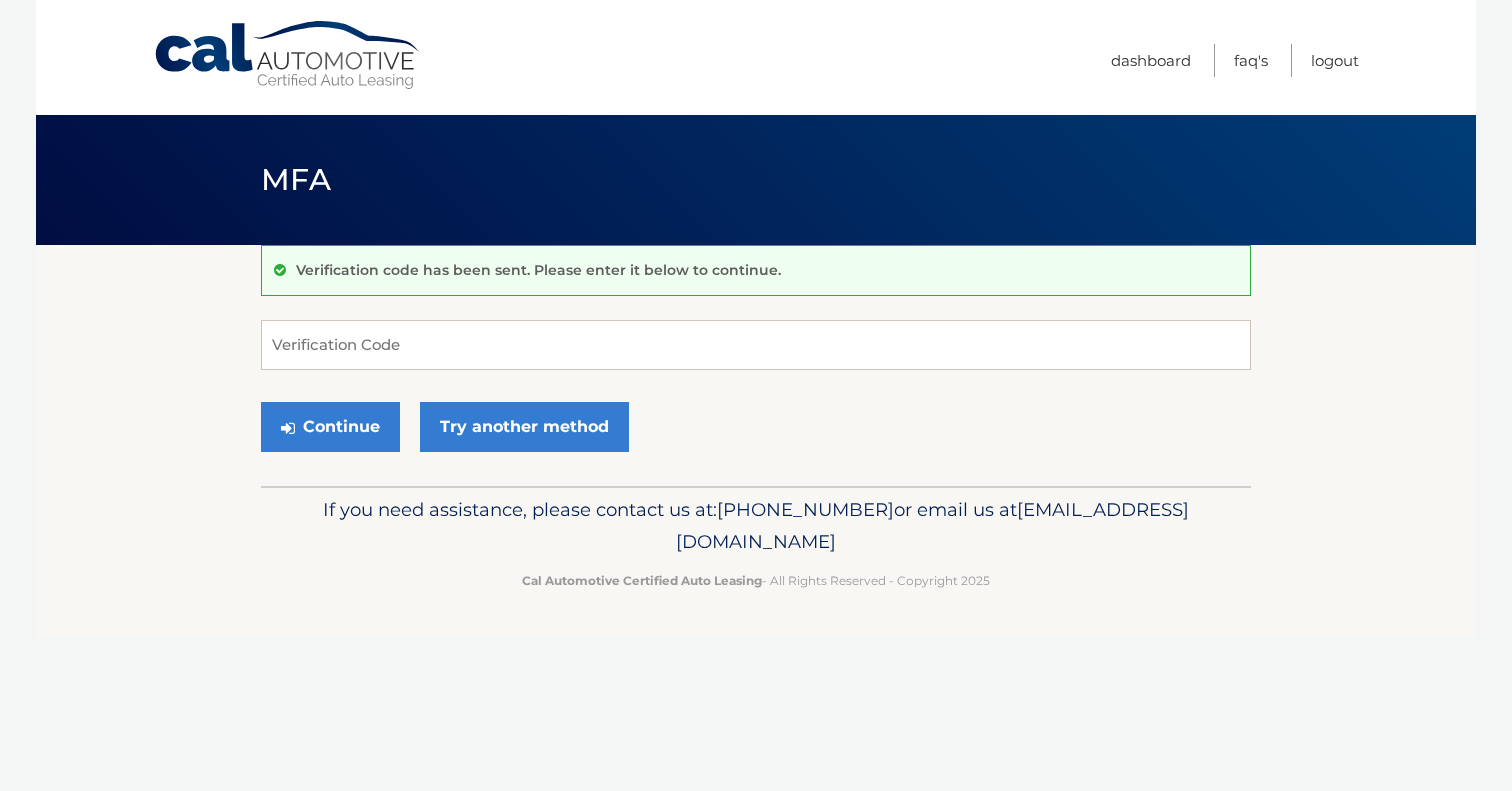 scroll, scrollTop: 0, scrollLeft: 0, axis: both 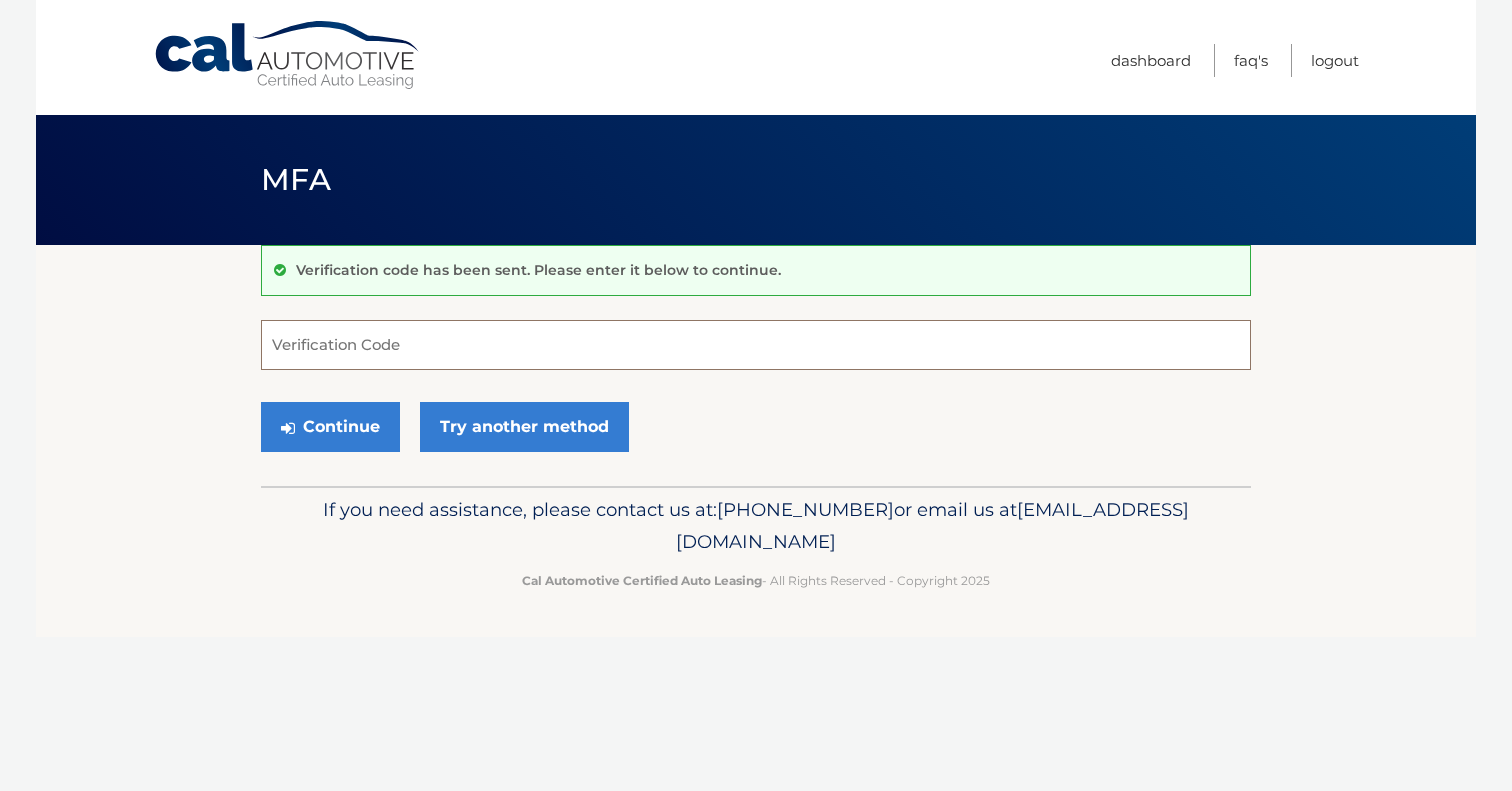 click on "Verification Code" at bounding box center (756, 345) 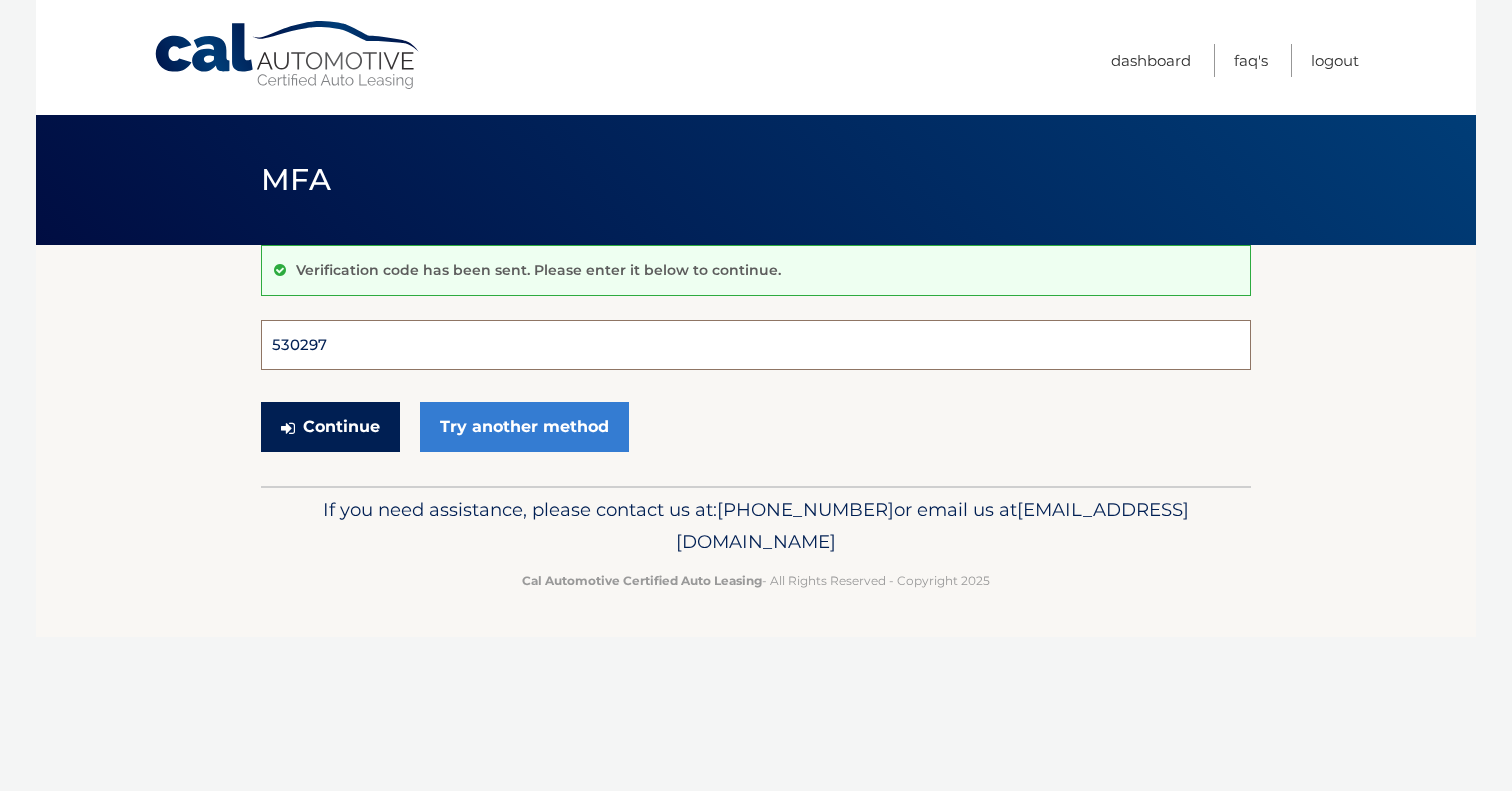 type on "530297" 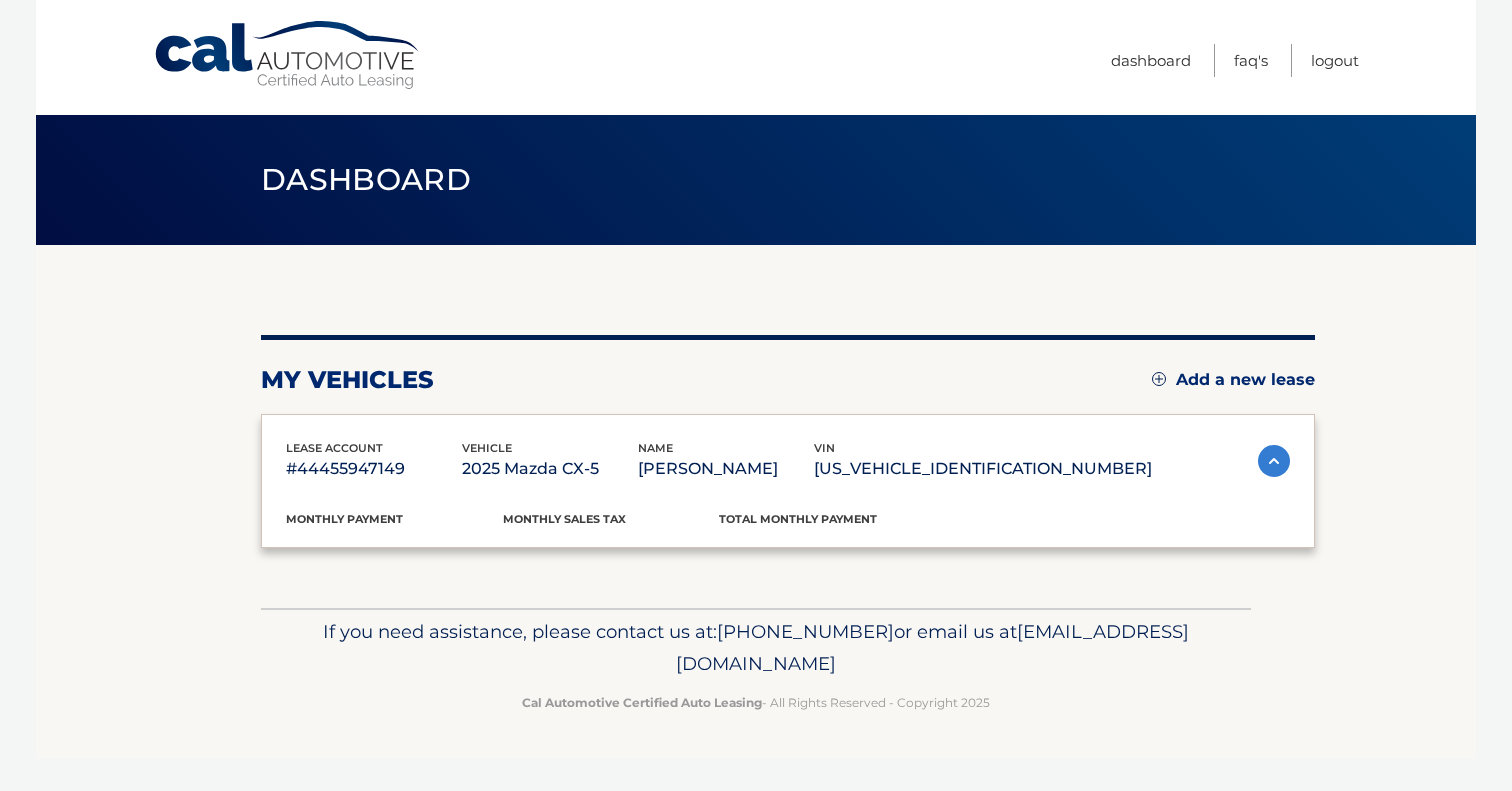 click on "Cal Automotive
Menu
Dashboard
FAQ's
Logout" at bounding box center [756, 395] 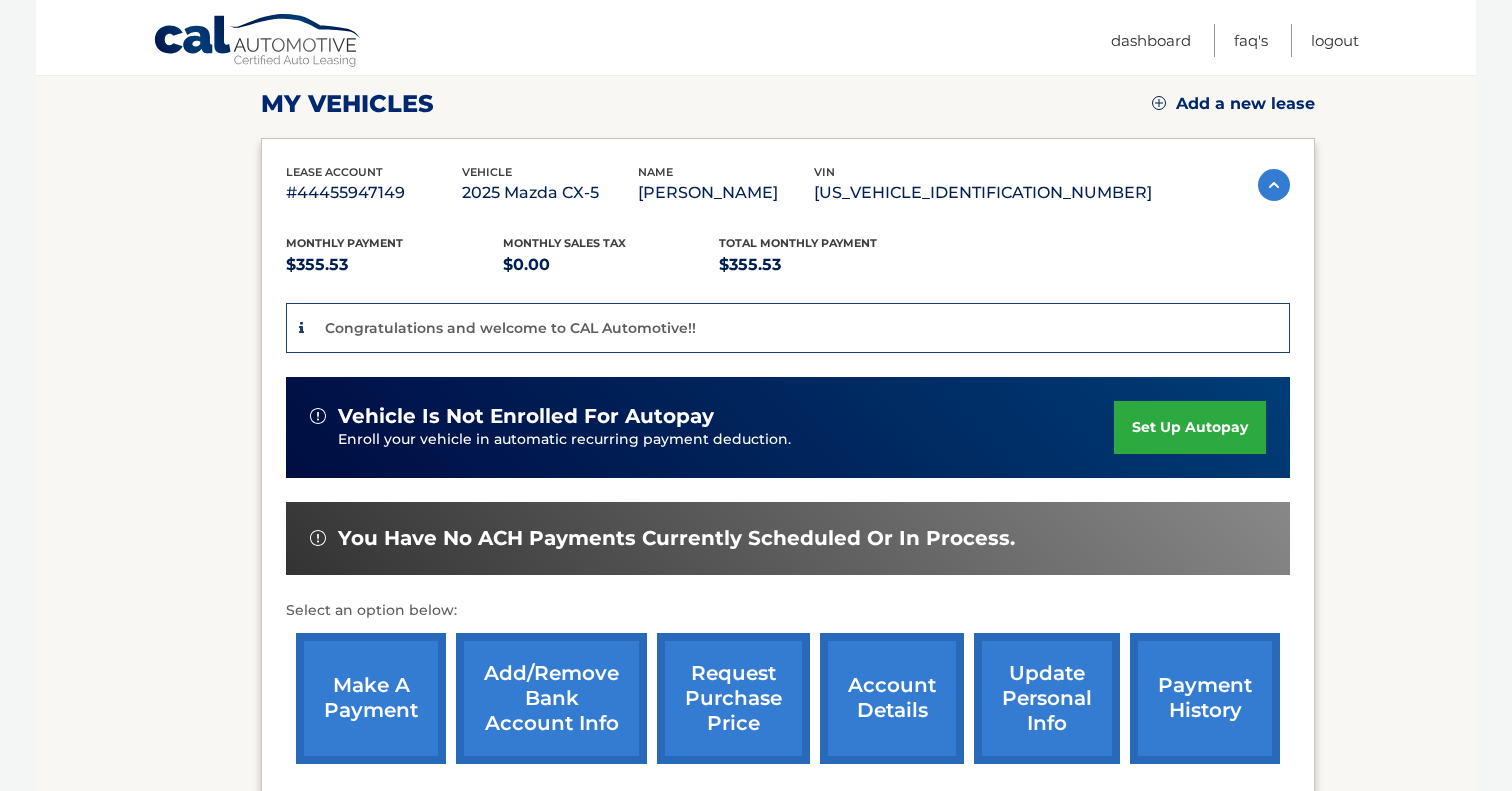scroll, scrollTop: 282, scrollLeft: 0, axis: vertical 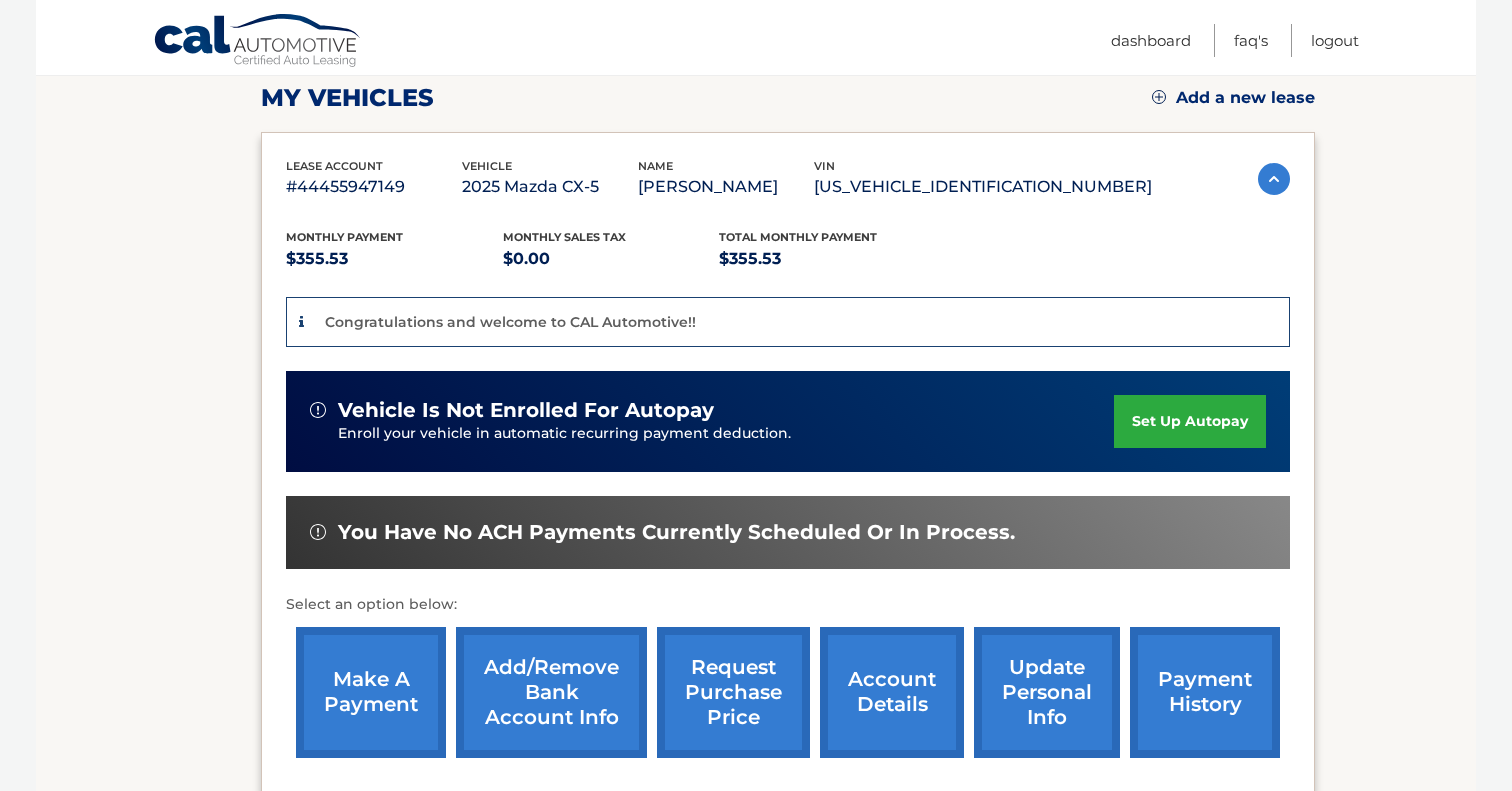 click on "set up autopay" at bounding box center [1190, 421] 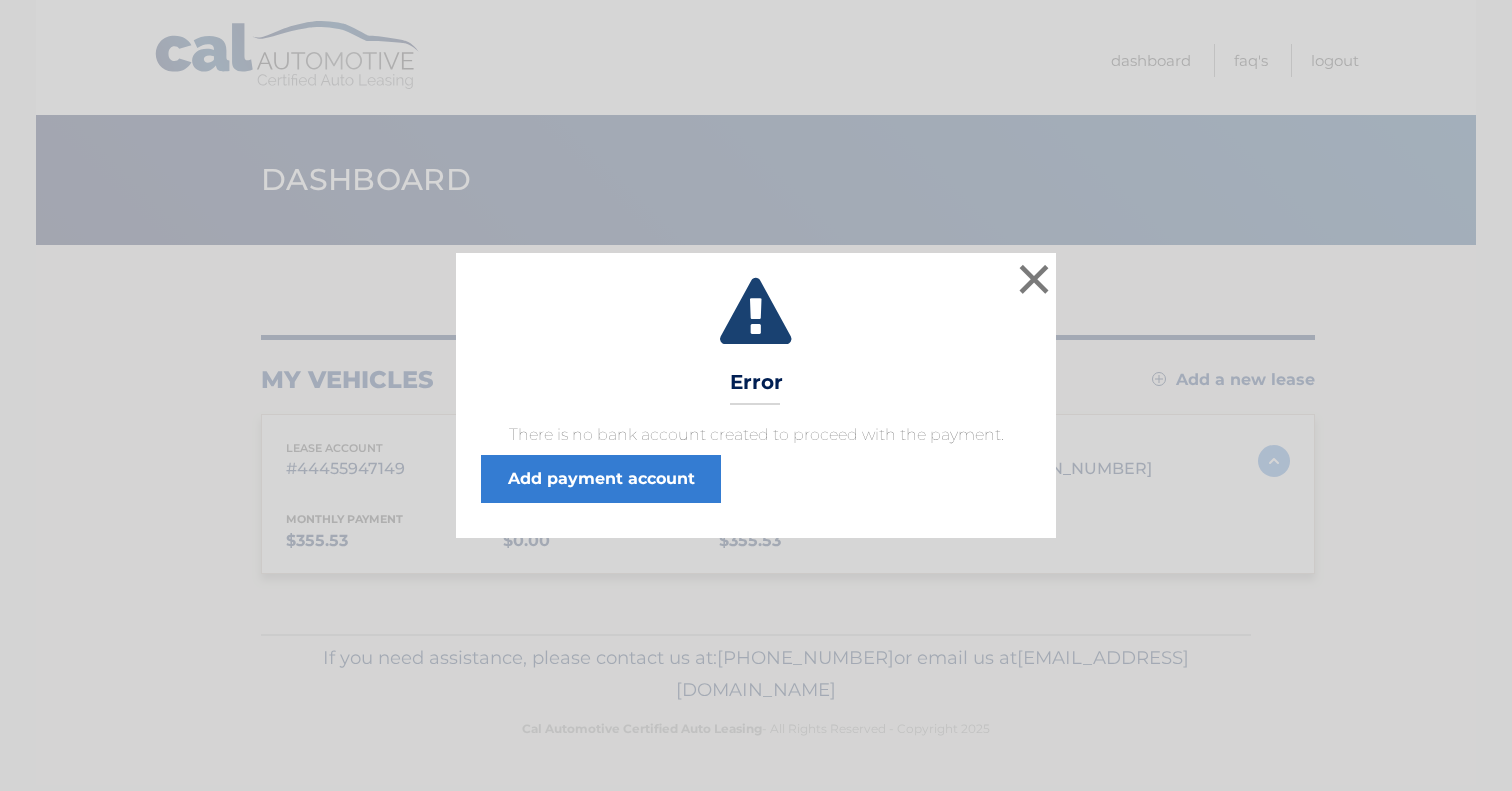 scroll, scrollTop: 0, scrollLeft: 0, axis: both 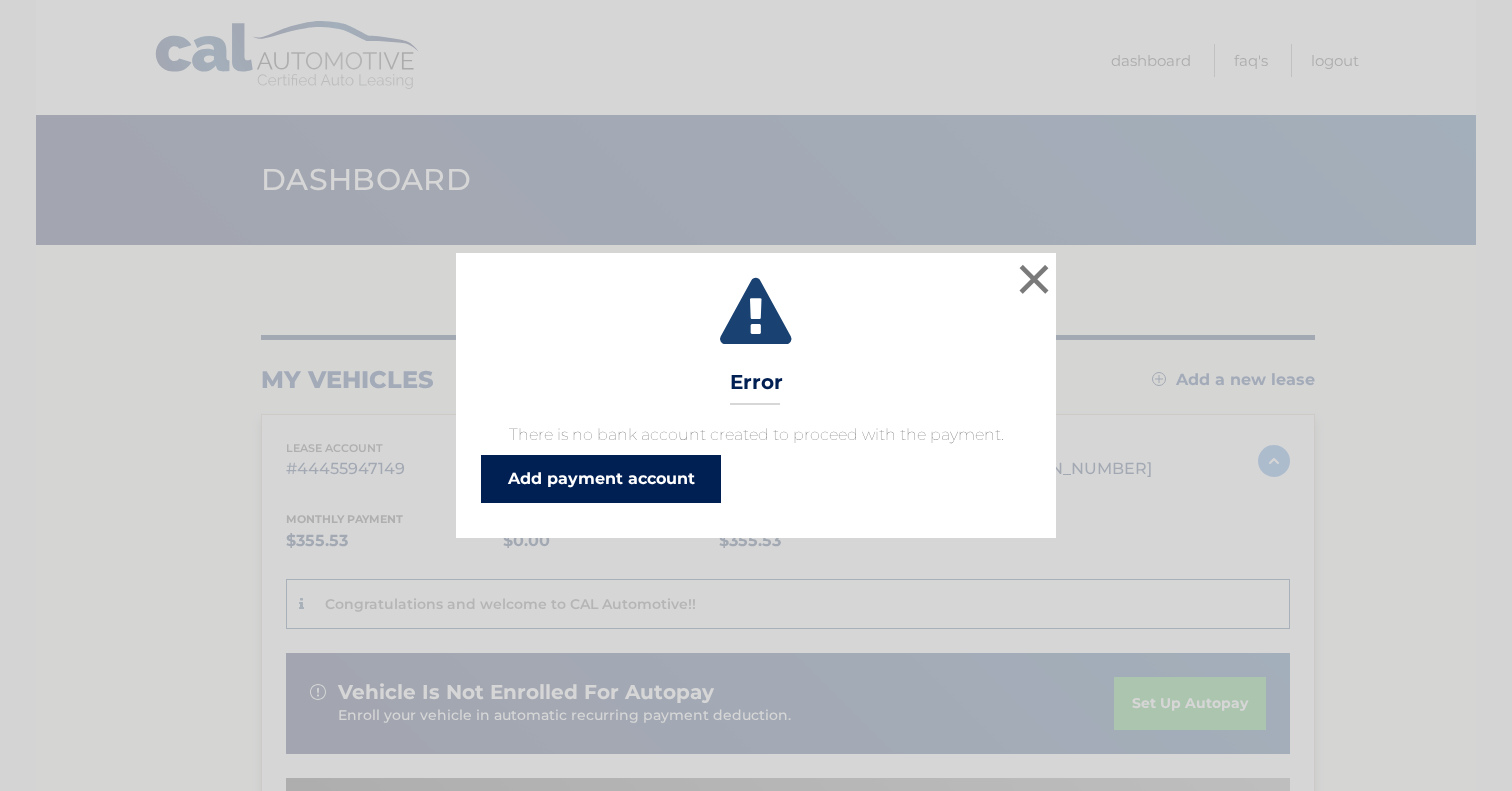 click on "Add payment account" at bounding box center (601, 479) 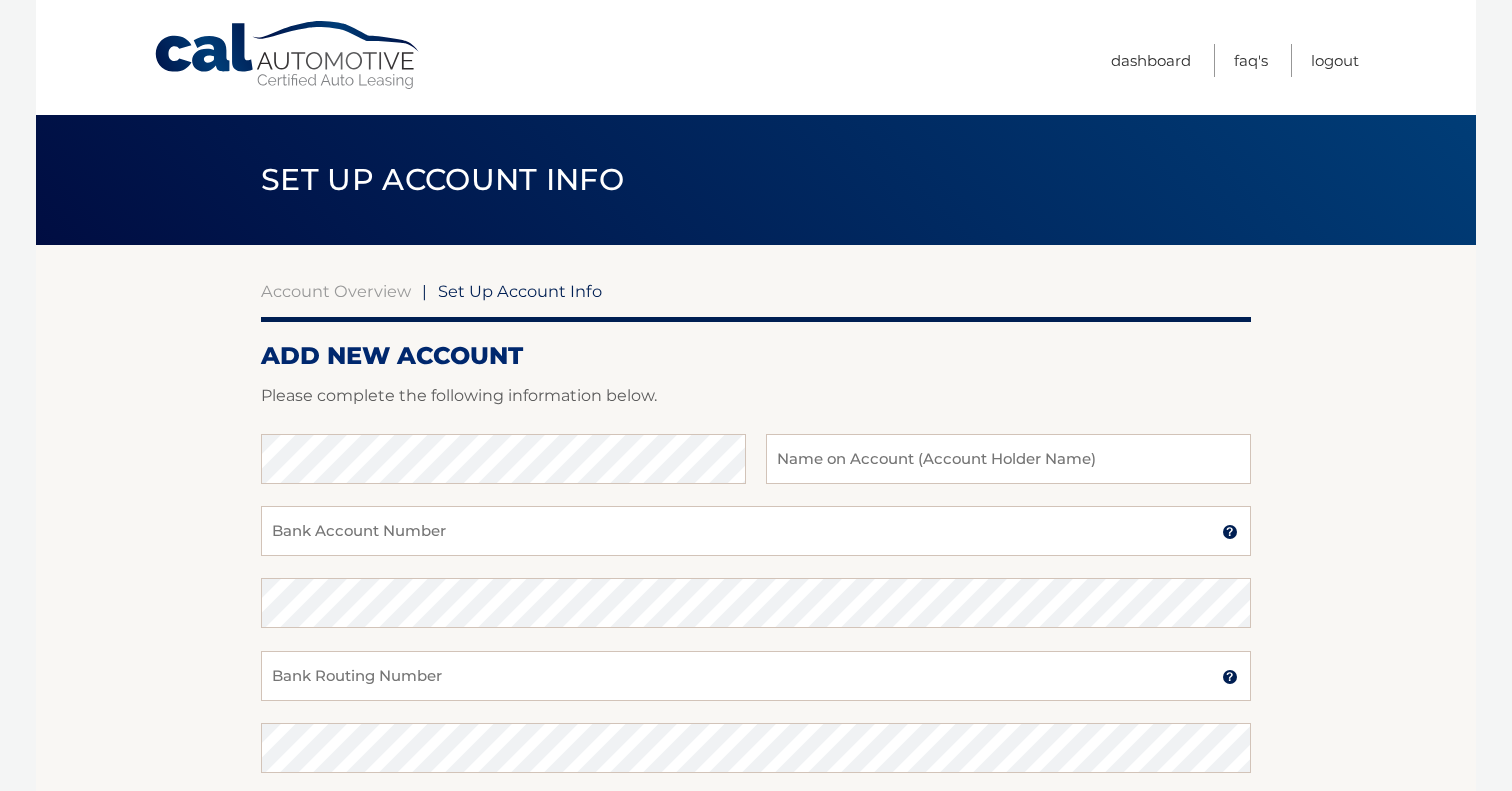 scroll, scrollTop: 0, scrollLeft: 0, axis: both 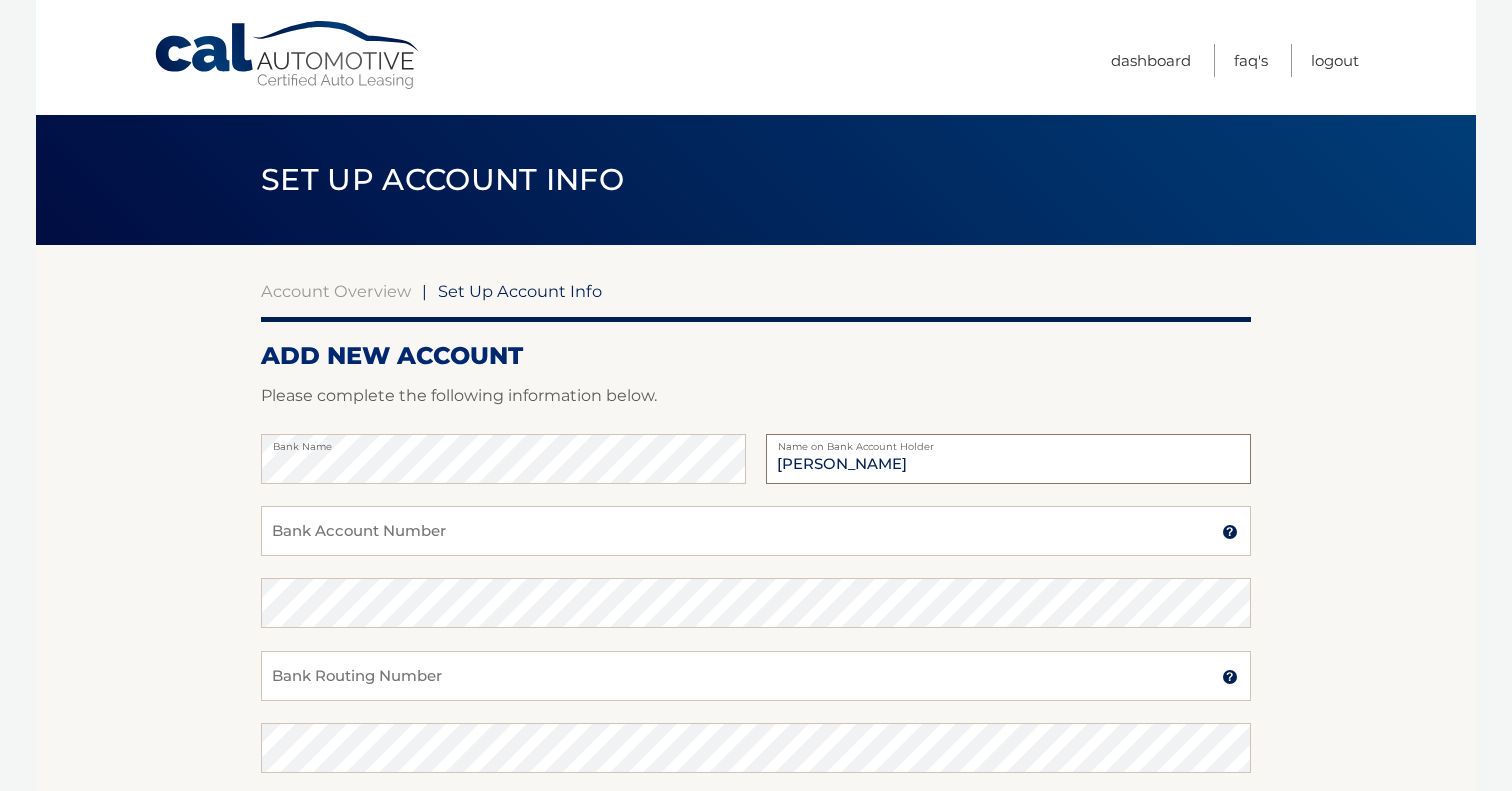 type on "[PERSON_NAME]" 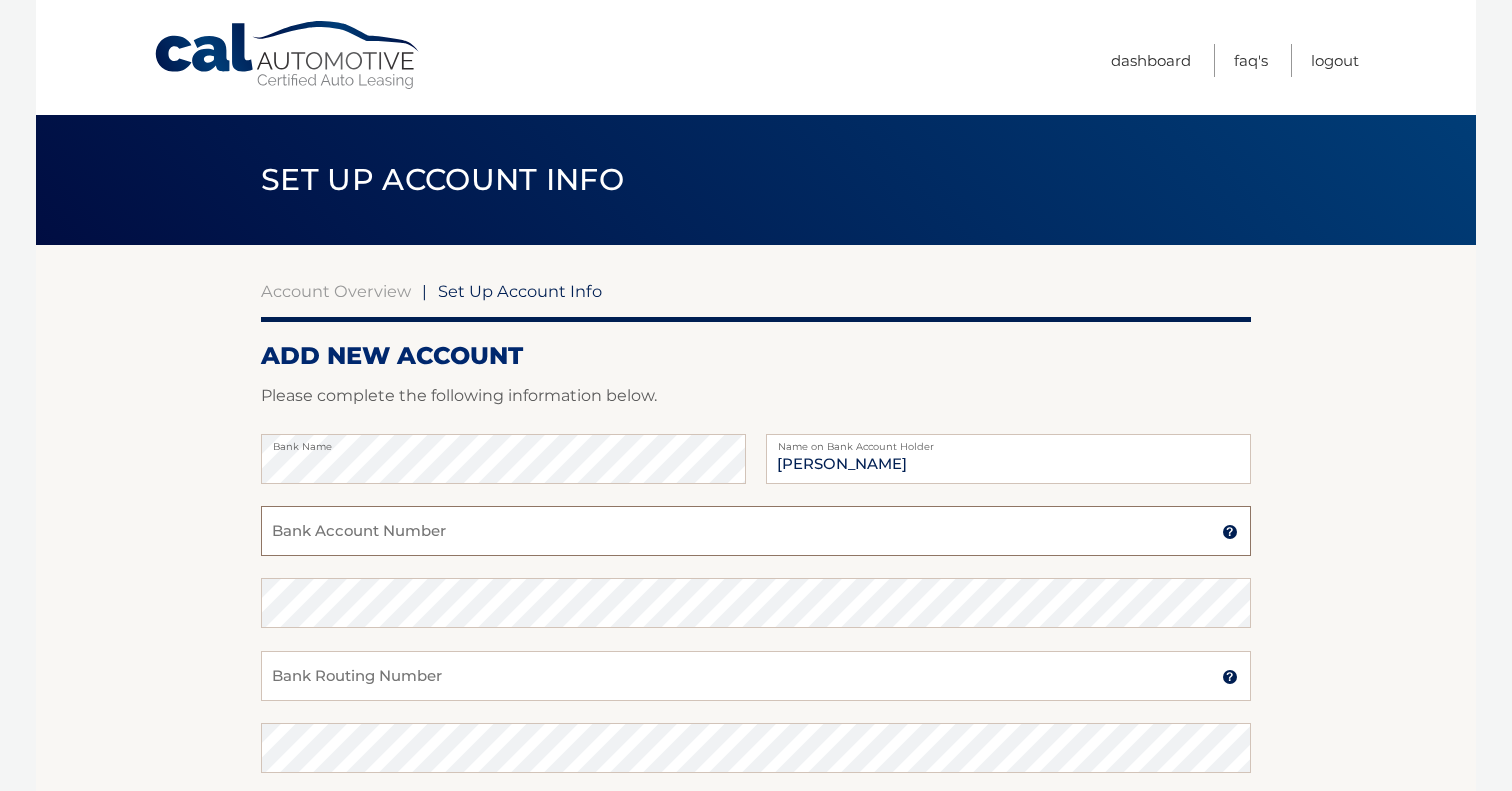 click on "Bank Account Number" at bounding box center (756, 531) 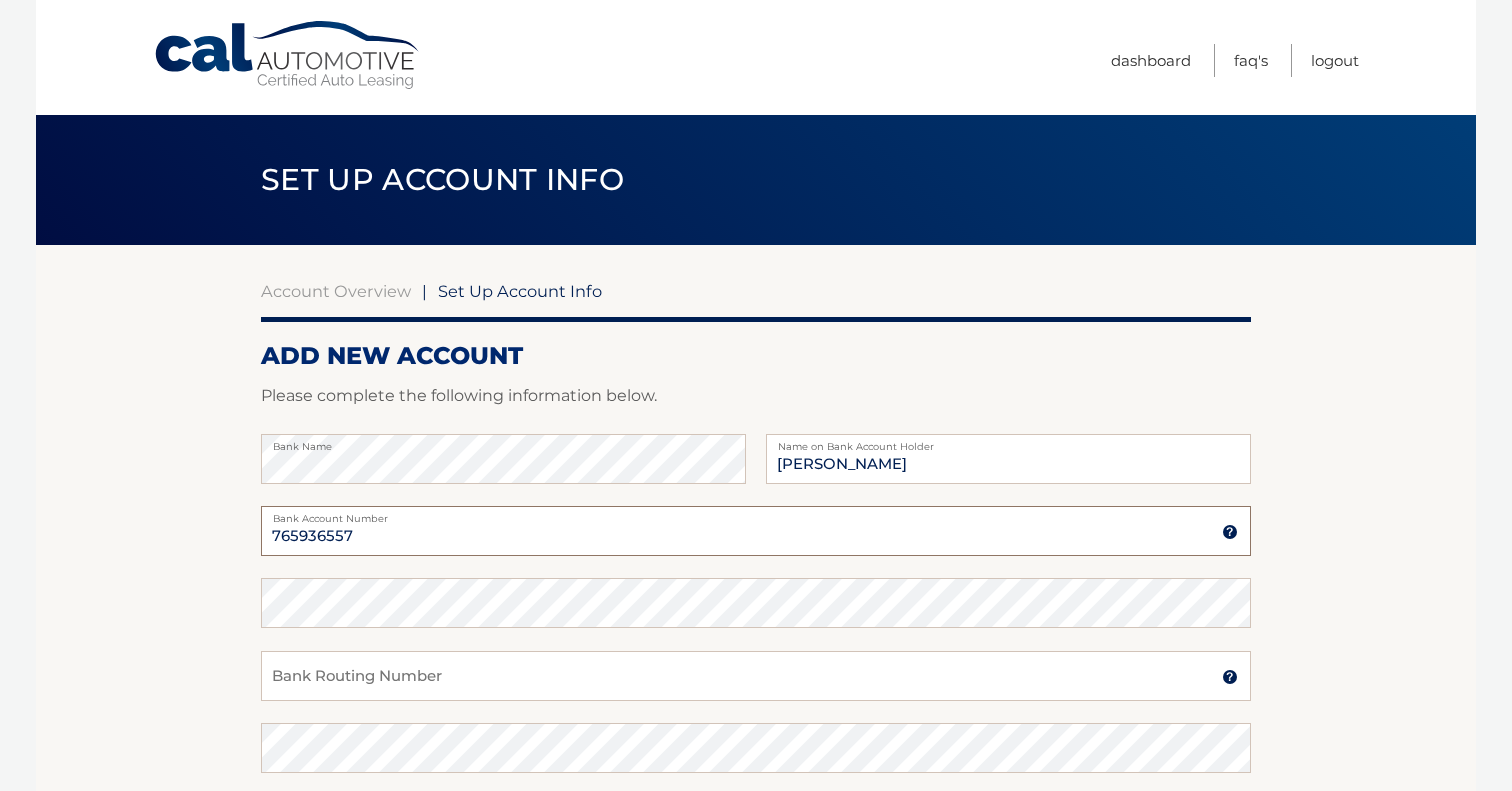 type on "765936557" 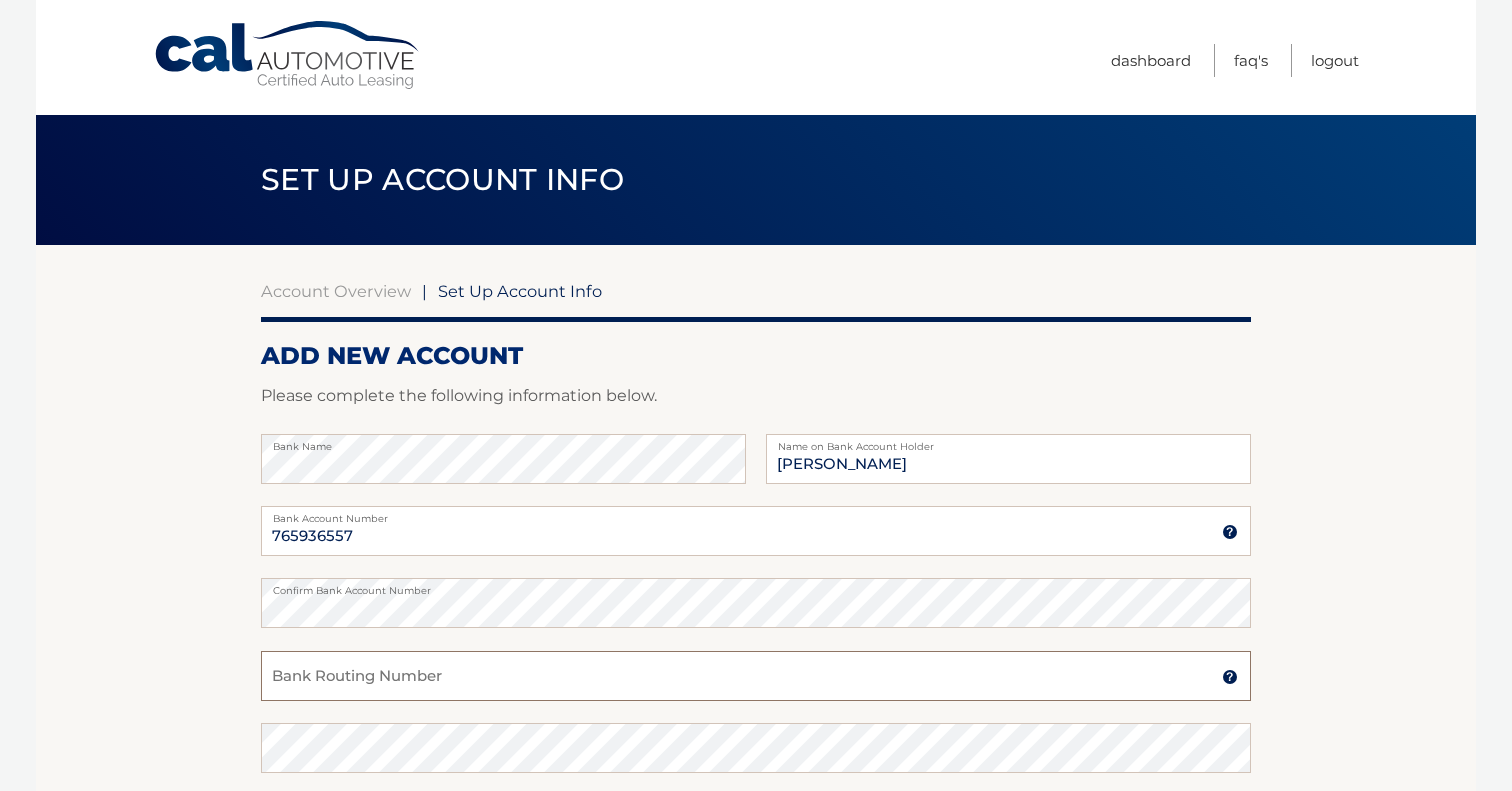 click on "Bank Routing Number" at bounding box center (756, 676) 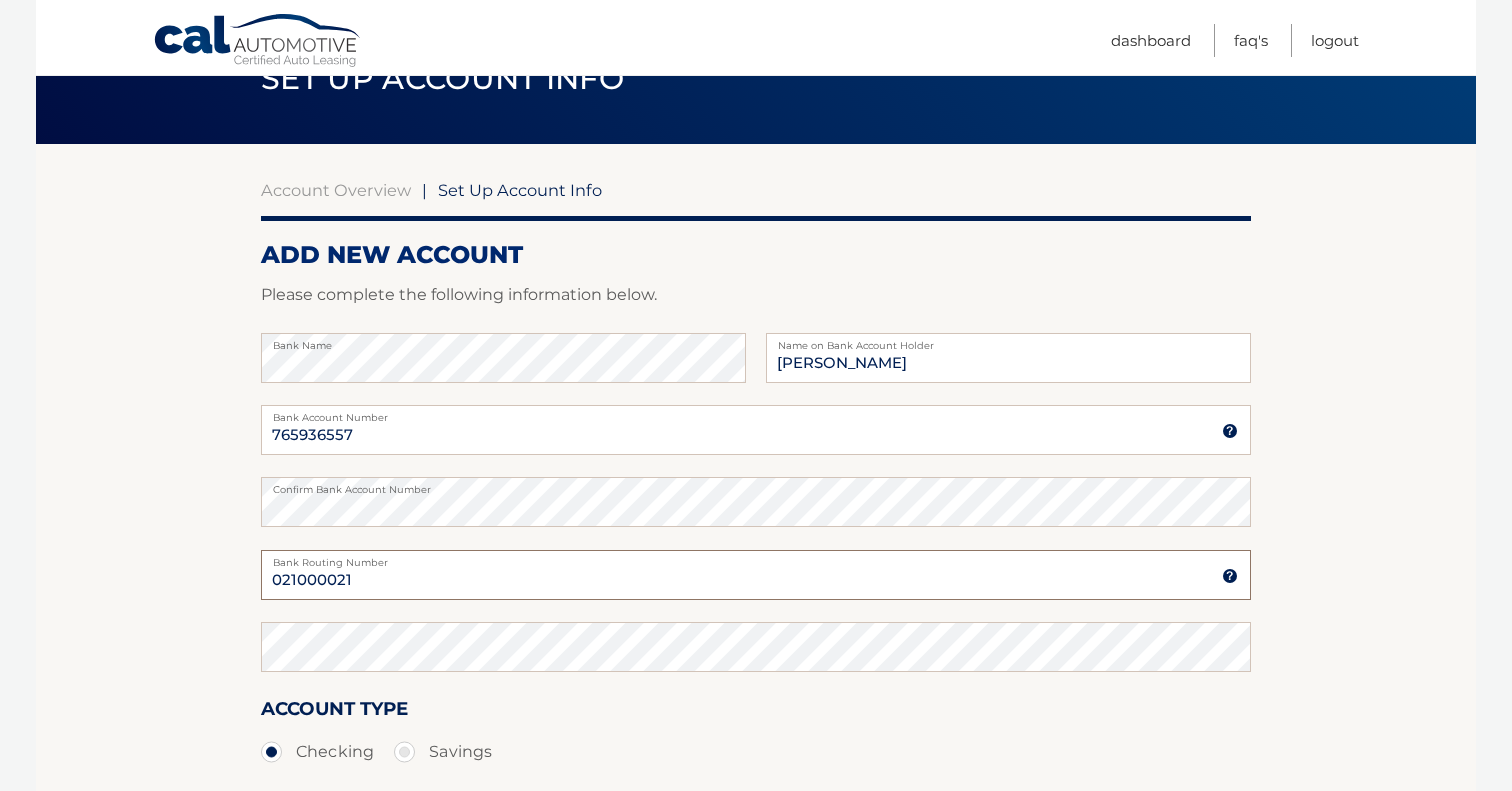scroll, scrollTop: 124, scrollLeft: 0, axis: vertical 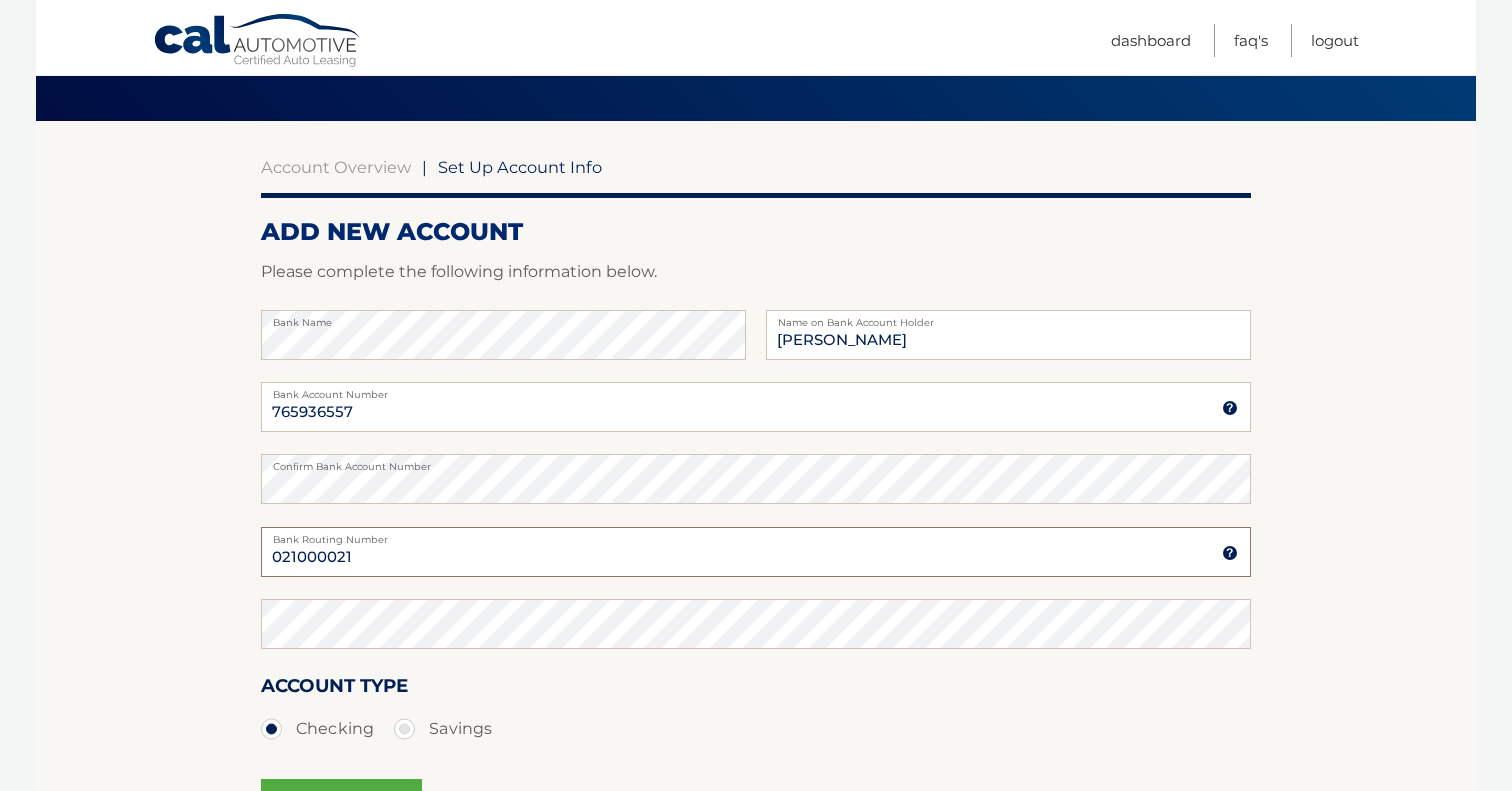 type on "021000021" 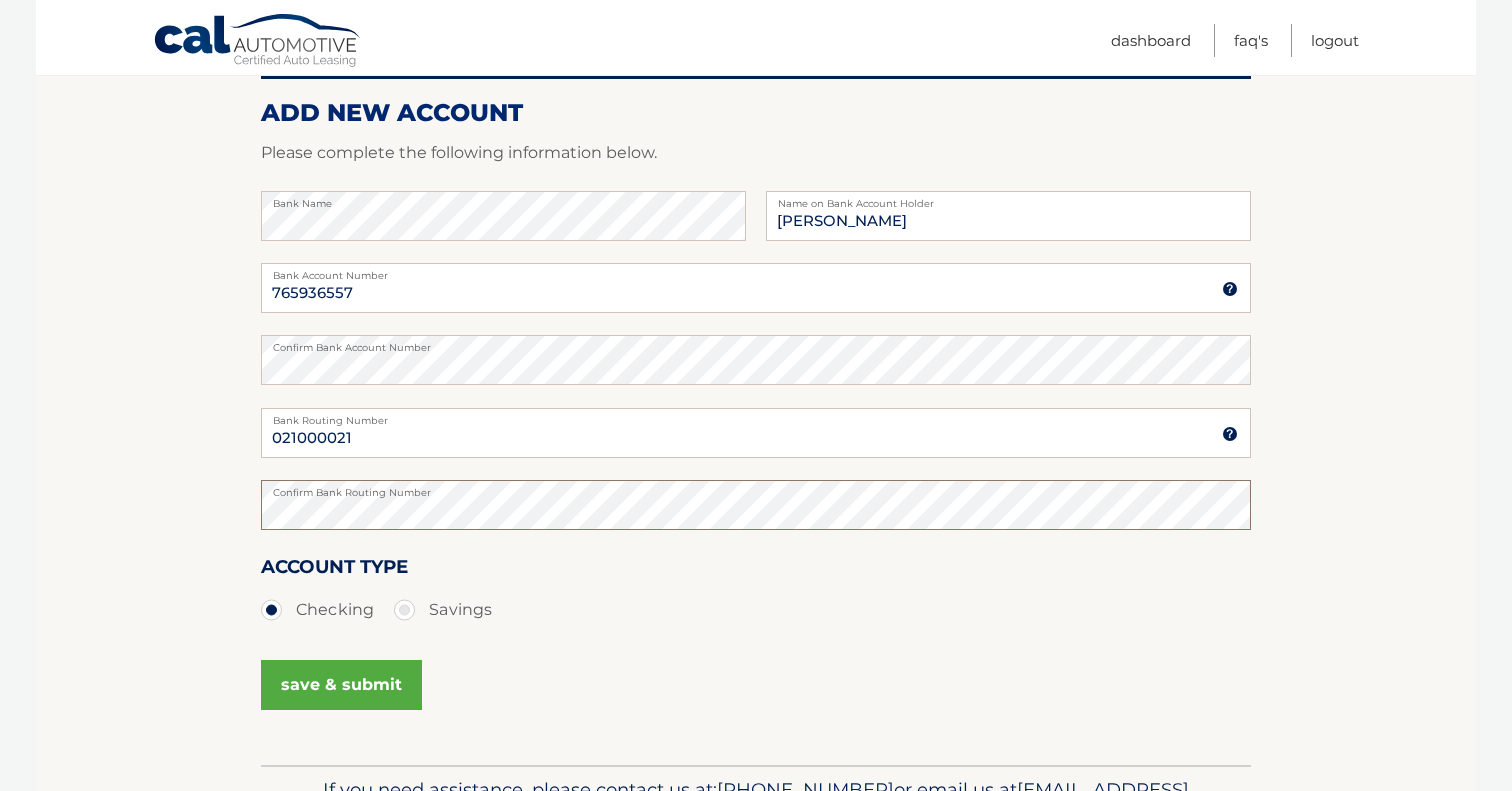 scroll, scrollTop: 249, scrollLeft: 0, axis: vertical 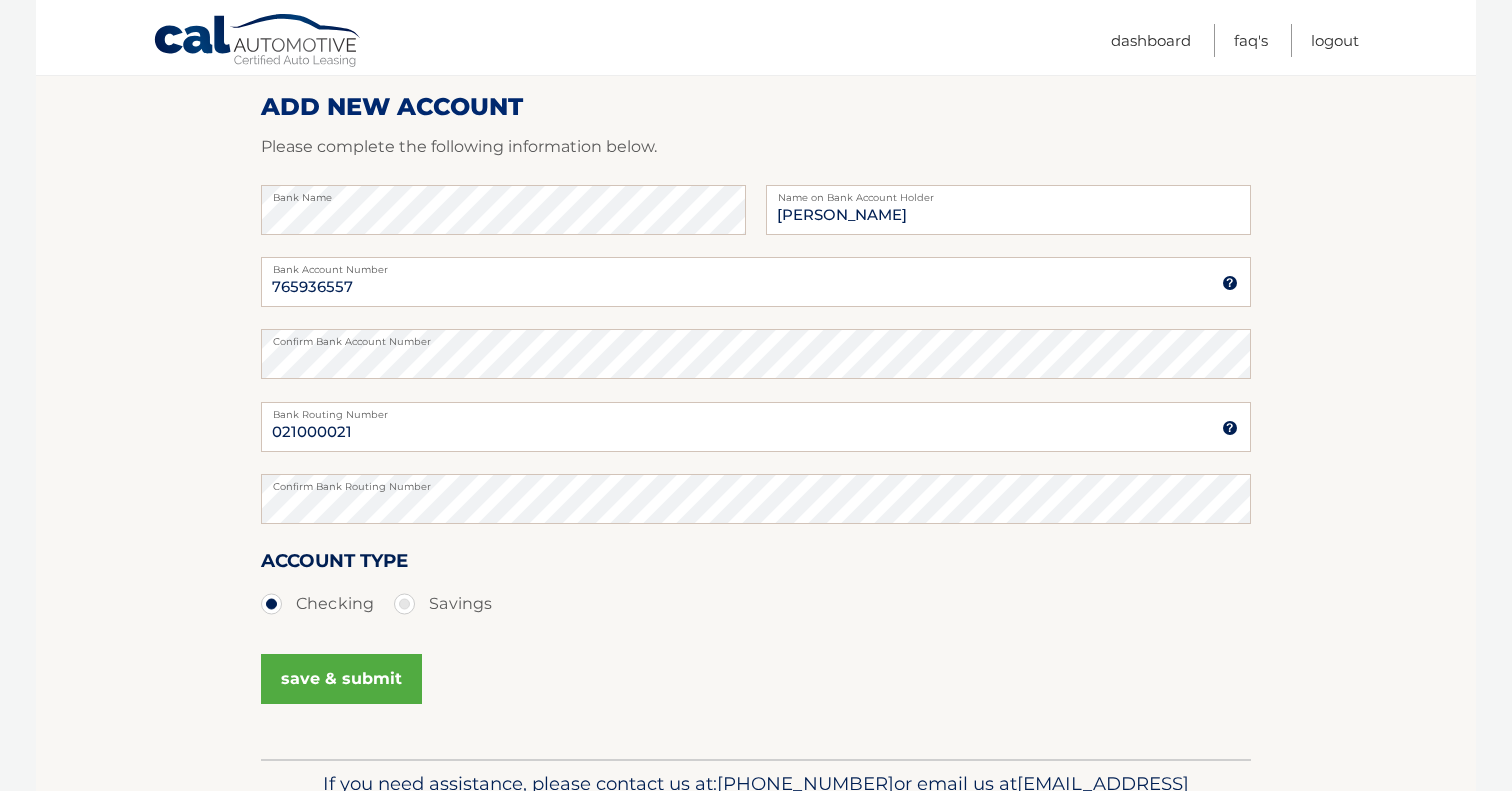 click on "save & submit" at bounding box center [341, 679] 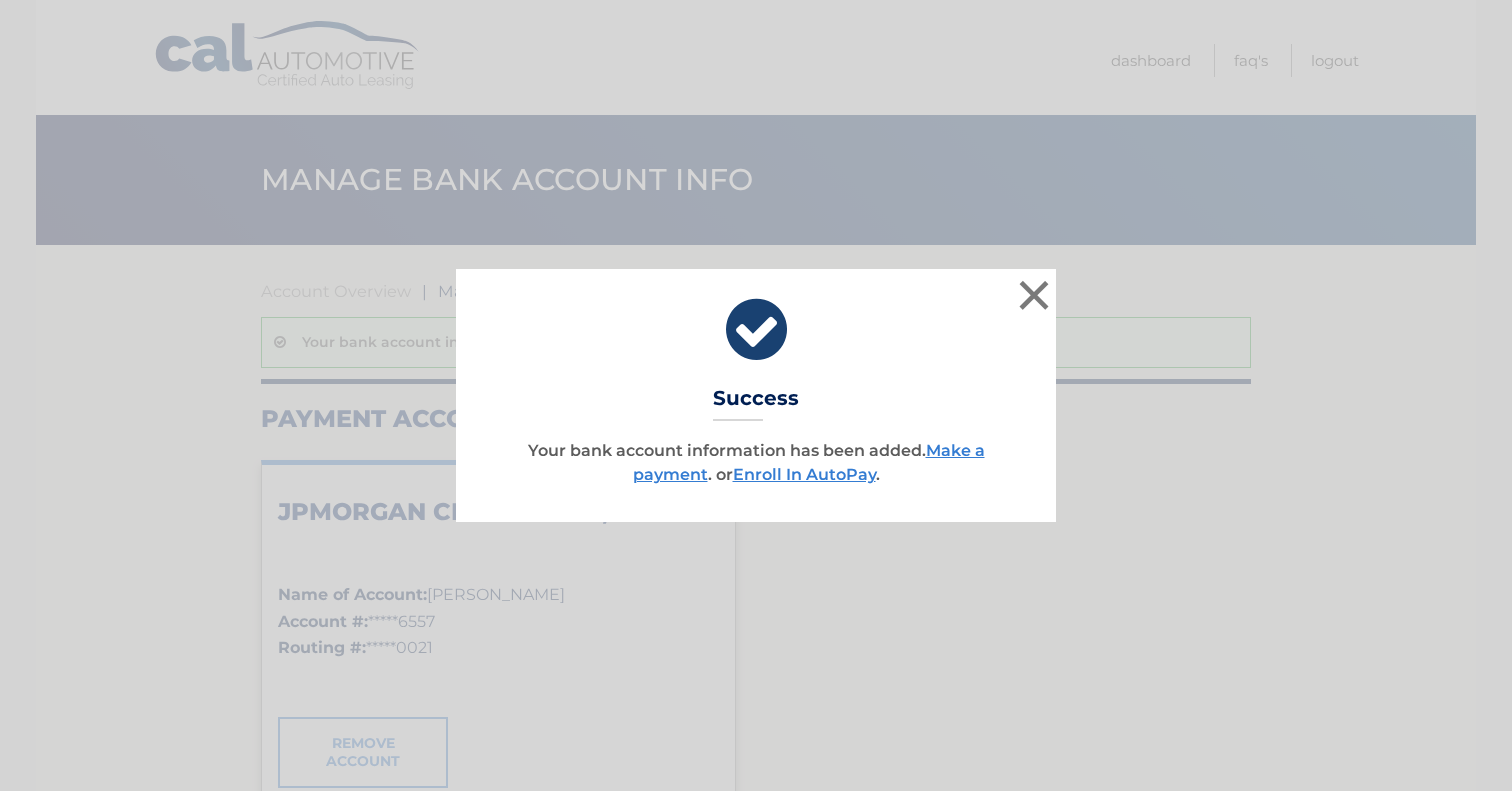 scroll, scrollTop: 0, scrollLeft: 0, axis: both 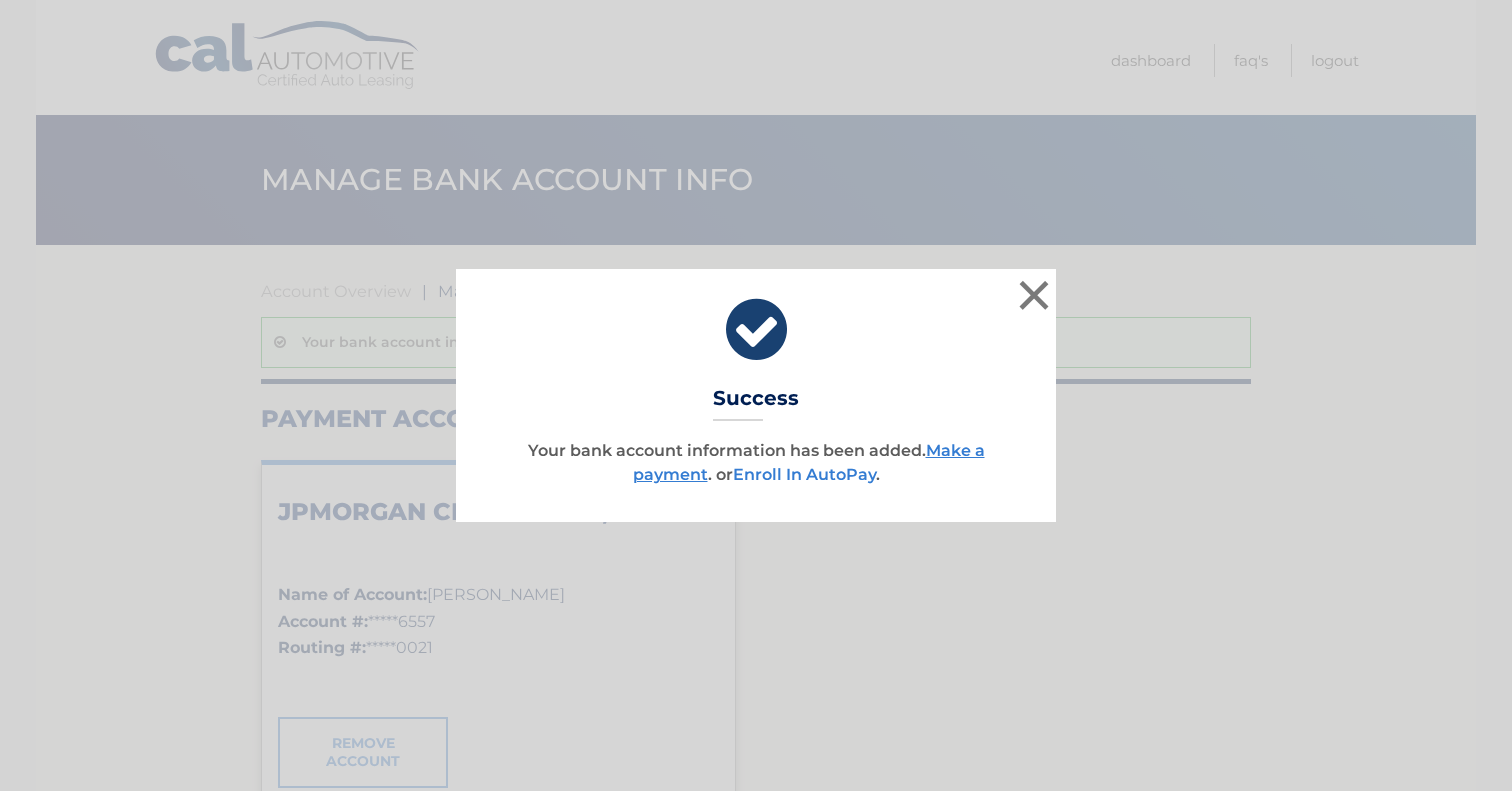 click on "Enroll In AutoPay" at bounding box center [804, 474] 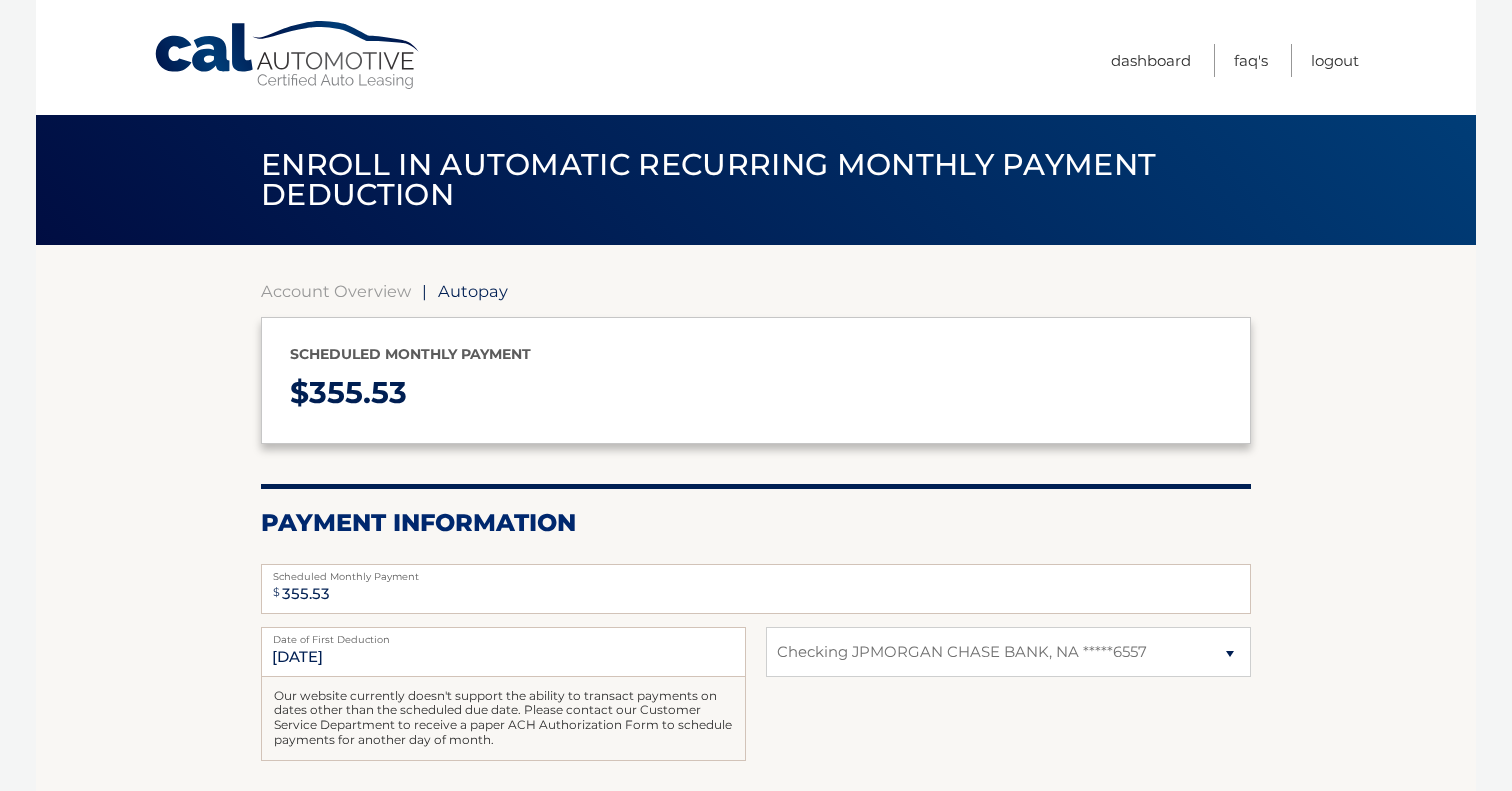 select on "MWM0NDRjOWQtY2YyMS00MWVlLWE3MzgtNGY4MGU0MjBkMjlh" 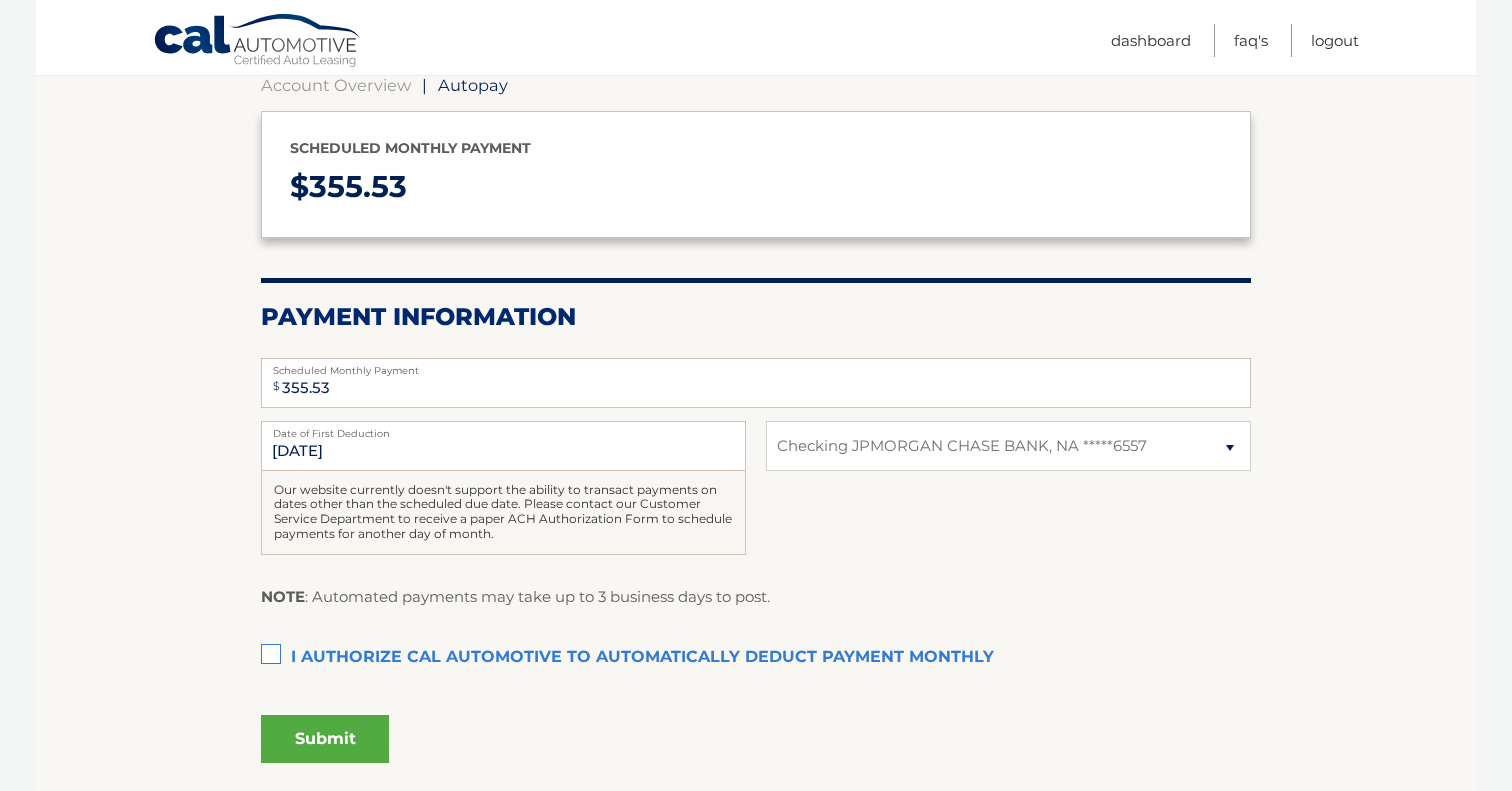 scroll, scrollTop: 207, scrollLeft: 0, axis: vertical 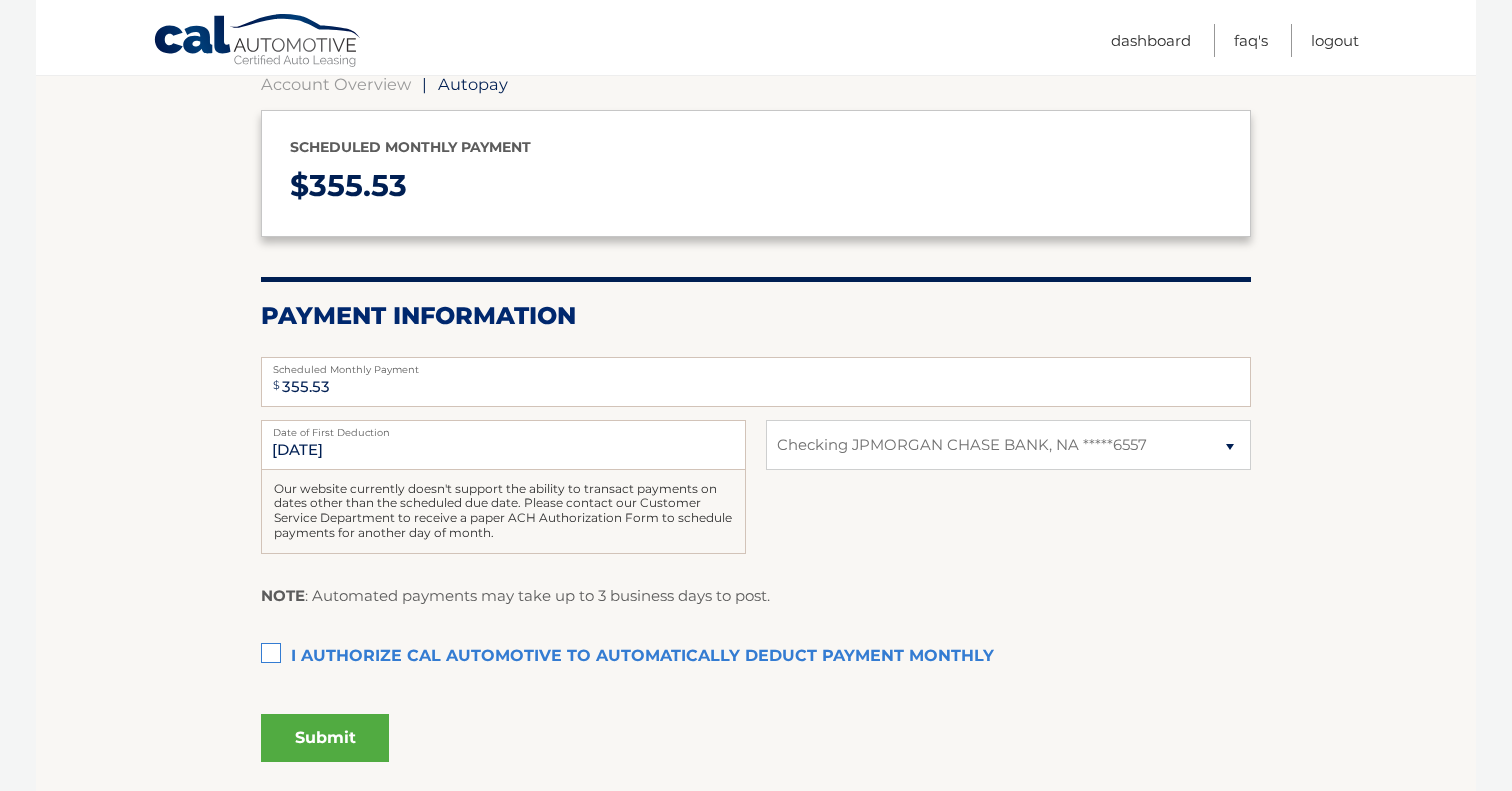 click on "I authorize cal automotive to automatically deduct payment monthly
This checkbox must be checked" at bounding box center (756, 657) 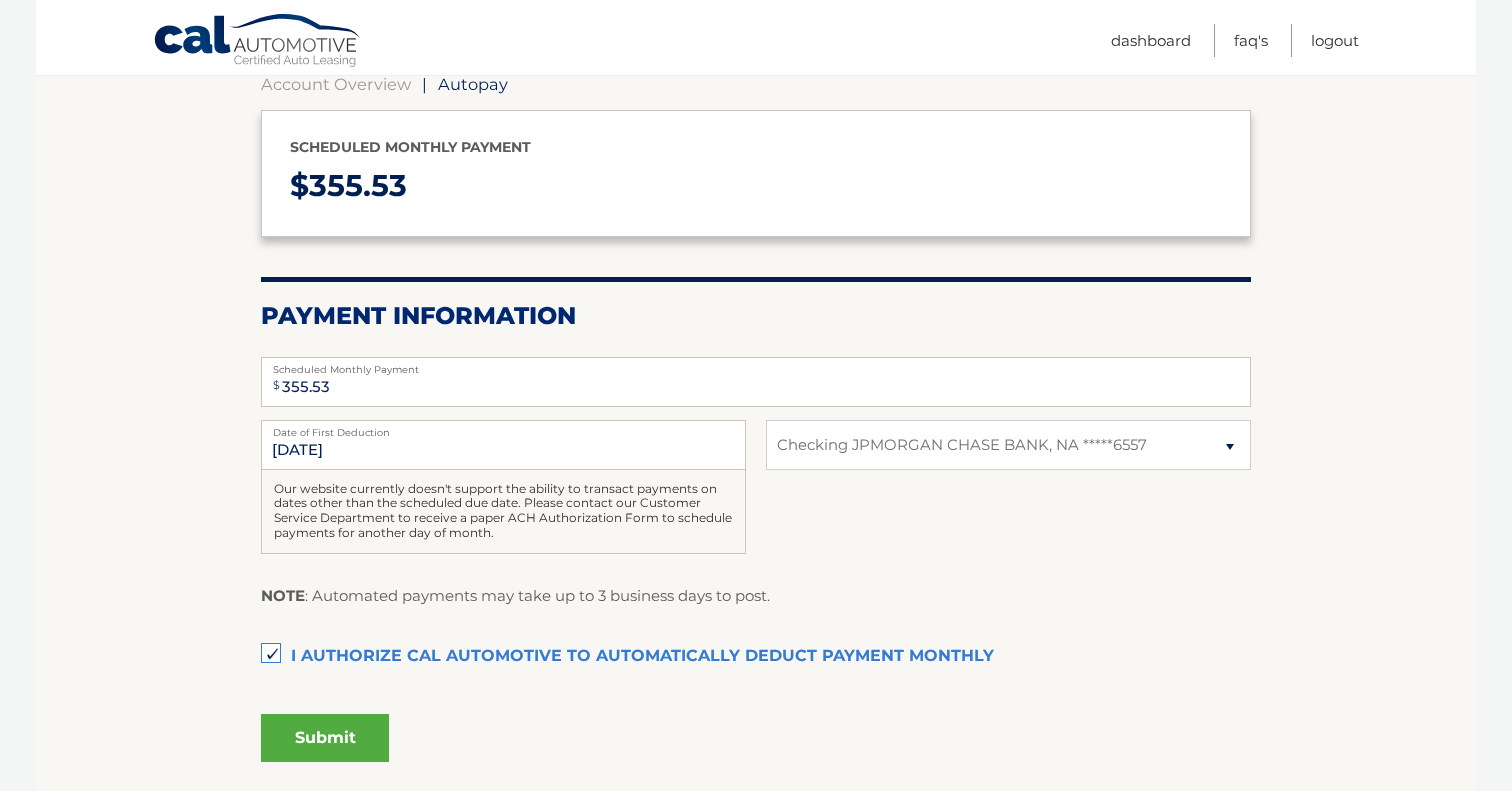 click on "Submit" at bounding box center [325, 738] 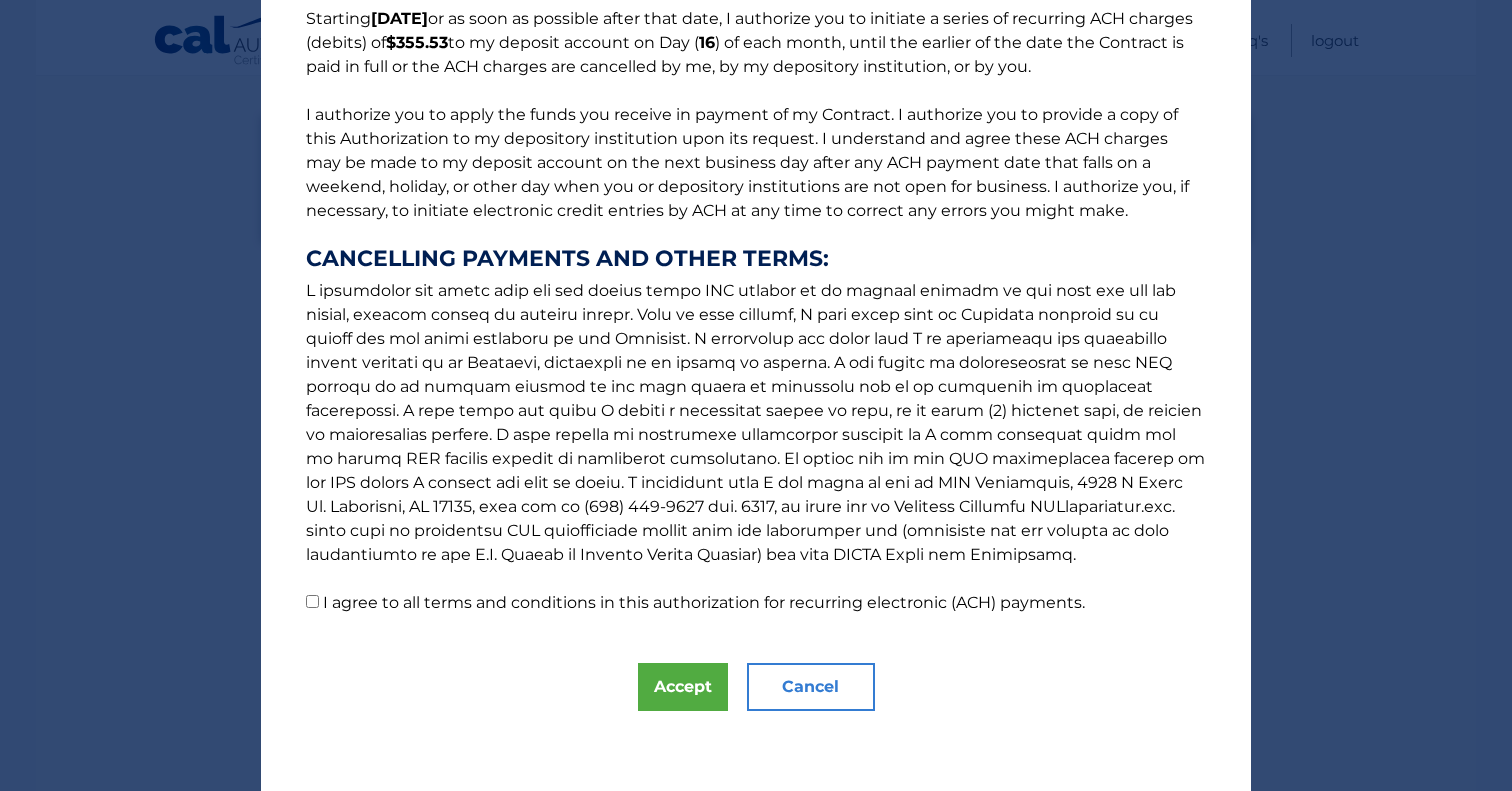 scroll, scrollTop: 178, scrollLeft: 0, axis: vertical 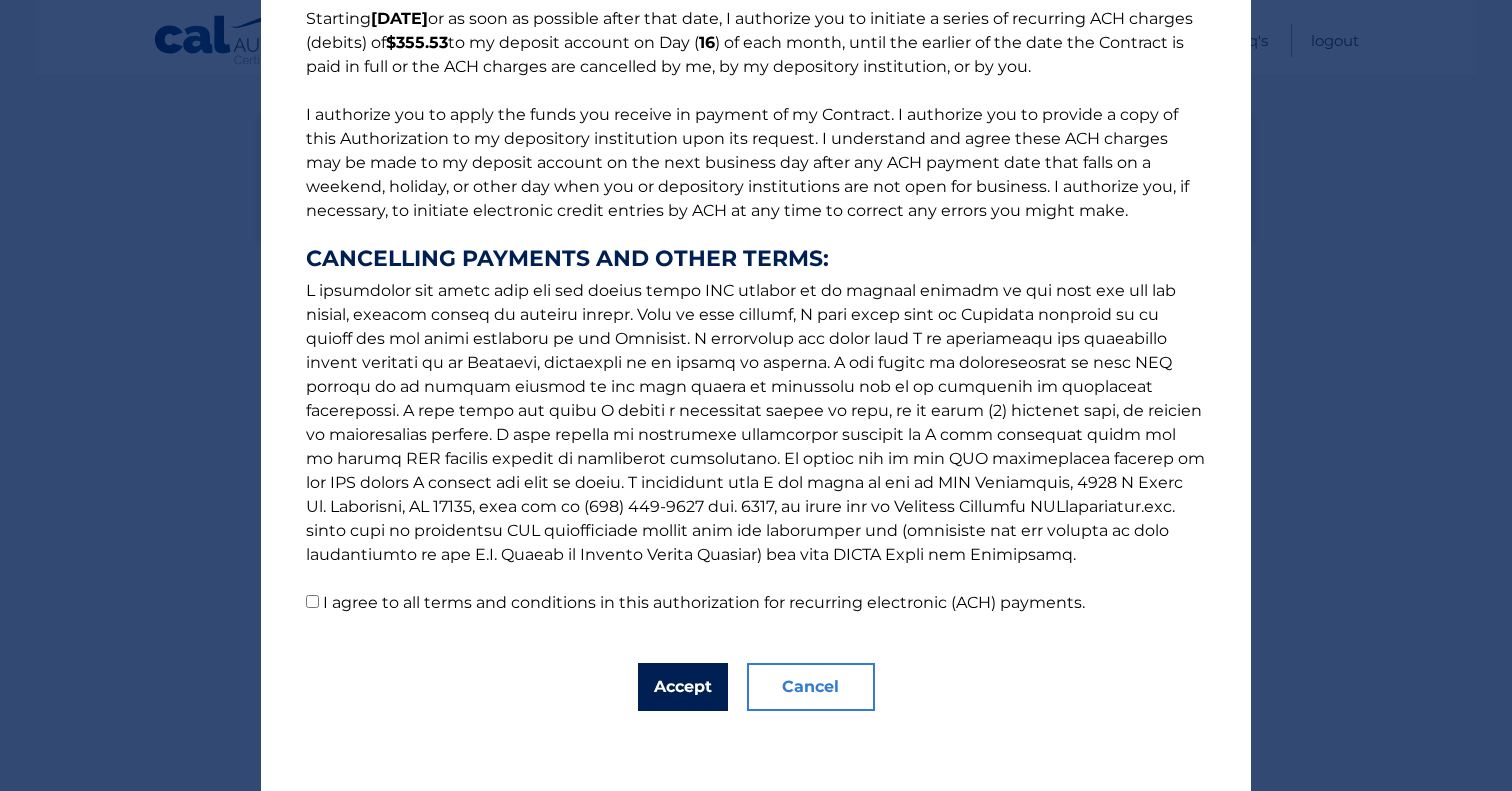 click on "Accept" at bounding box center (683, 687) 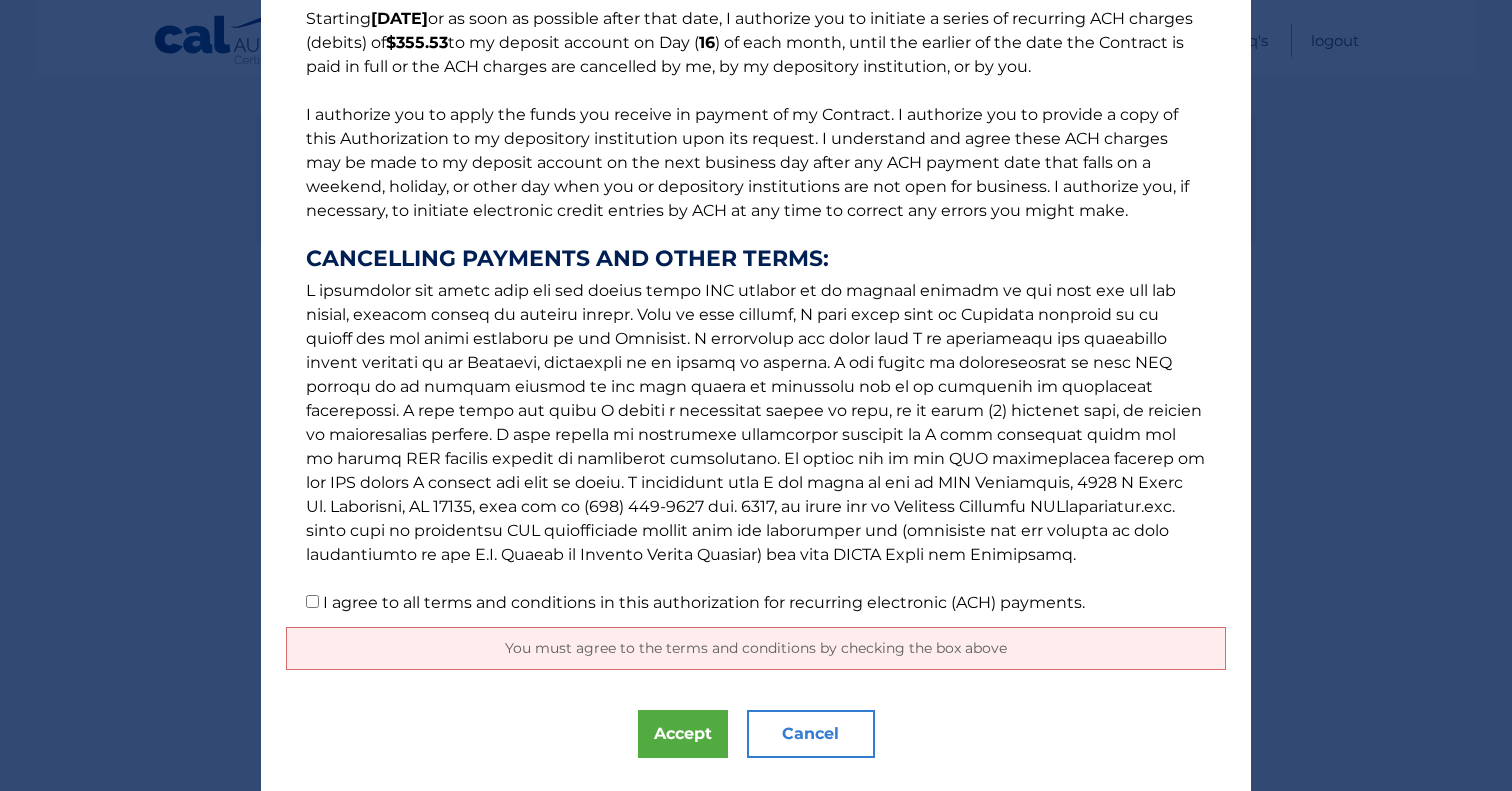 click on "The words "I" "me" and "my" mean any identified Customer who signs this Authorization for Recurring Electronic (ACH) Payments ("Authorization") in connection with the motor vehicle lease agreement with the contract number referenced above (the "Contract"). The terms "you" and "your' mean CAL Automotive and its assigns, successors, and designated service providers. The electronic funds transfer system used to initiate transactions to my deposit account is called the Automated Clearing House ("ACH).
Starting  7/16/2025   or as soon as possible after that date, I authorize you to initiate a series of recurring ACH charges (debits) of  $355.53  to my deposit account on Day ( 16 ) of each month, until the earlier of the date the Contract is paid in full or the ACH charges are cancelled by me, by my depository institution, or by you.  CANCELLING PAYMENTS AND OTHER TERMS:" at bounding box center [756, 239] 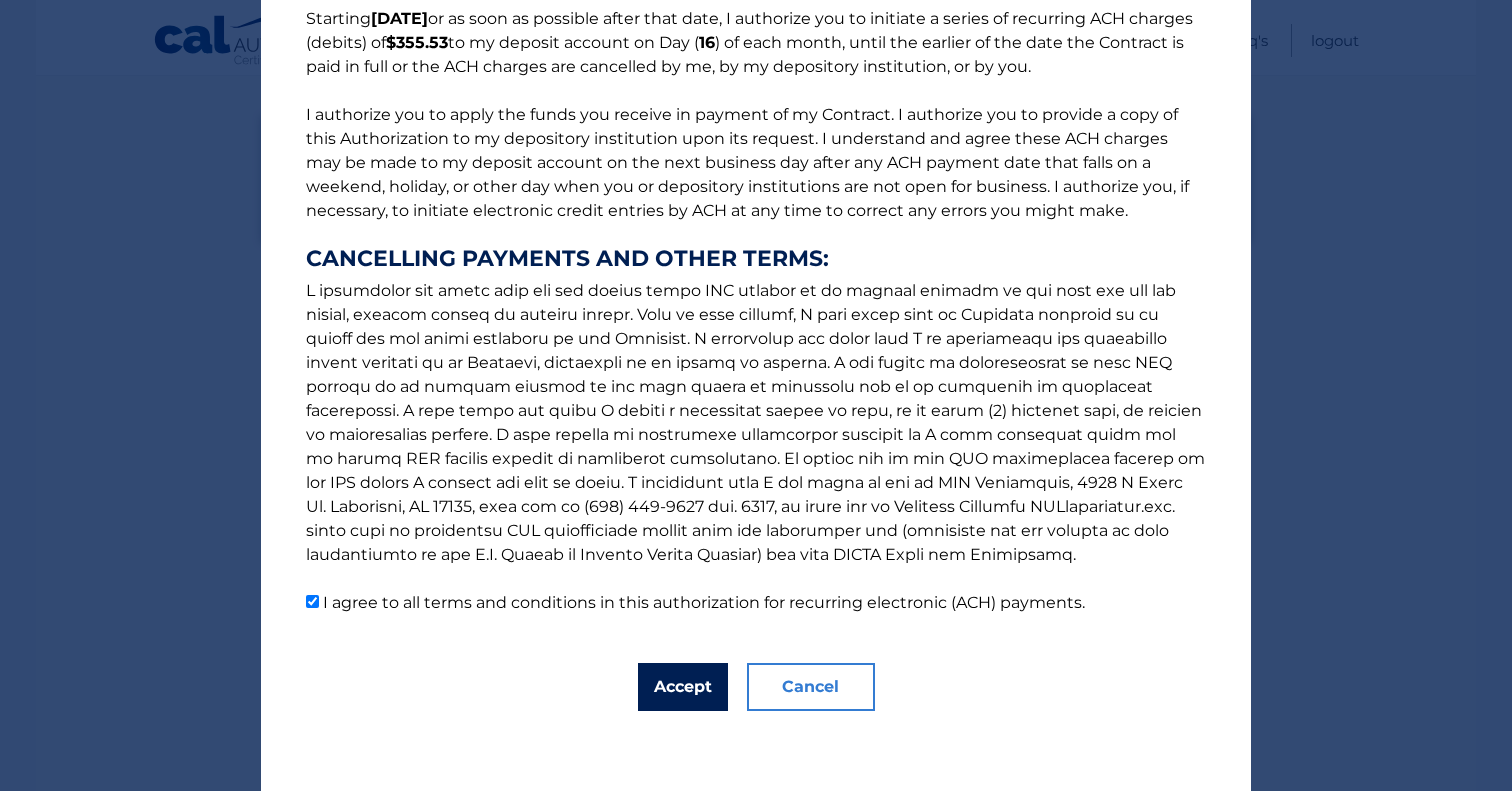 click on "Accept" at bounding box center (683, 687) 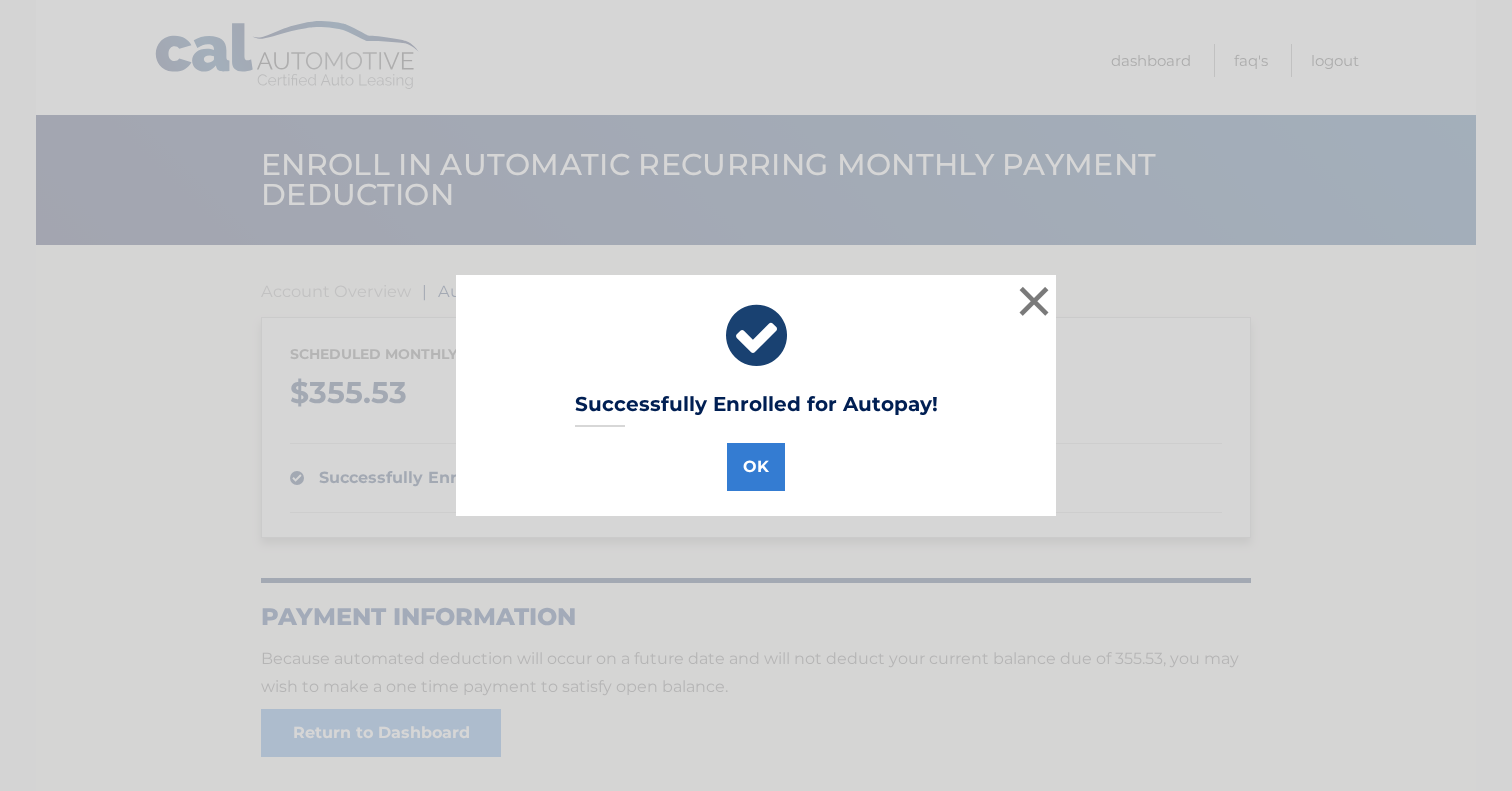 scroll, scrollTop: 0, scrollLeft: 0, axis: both 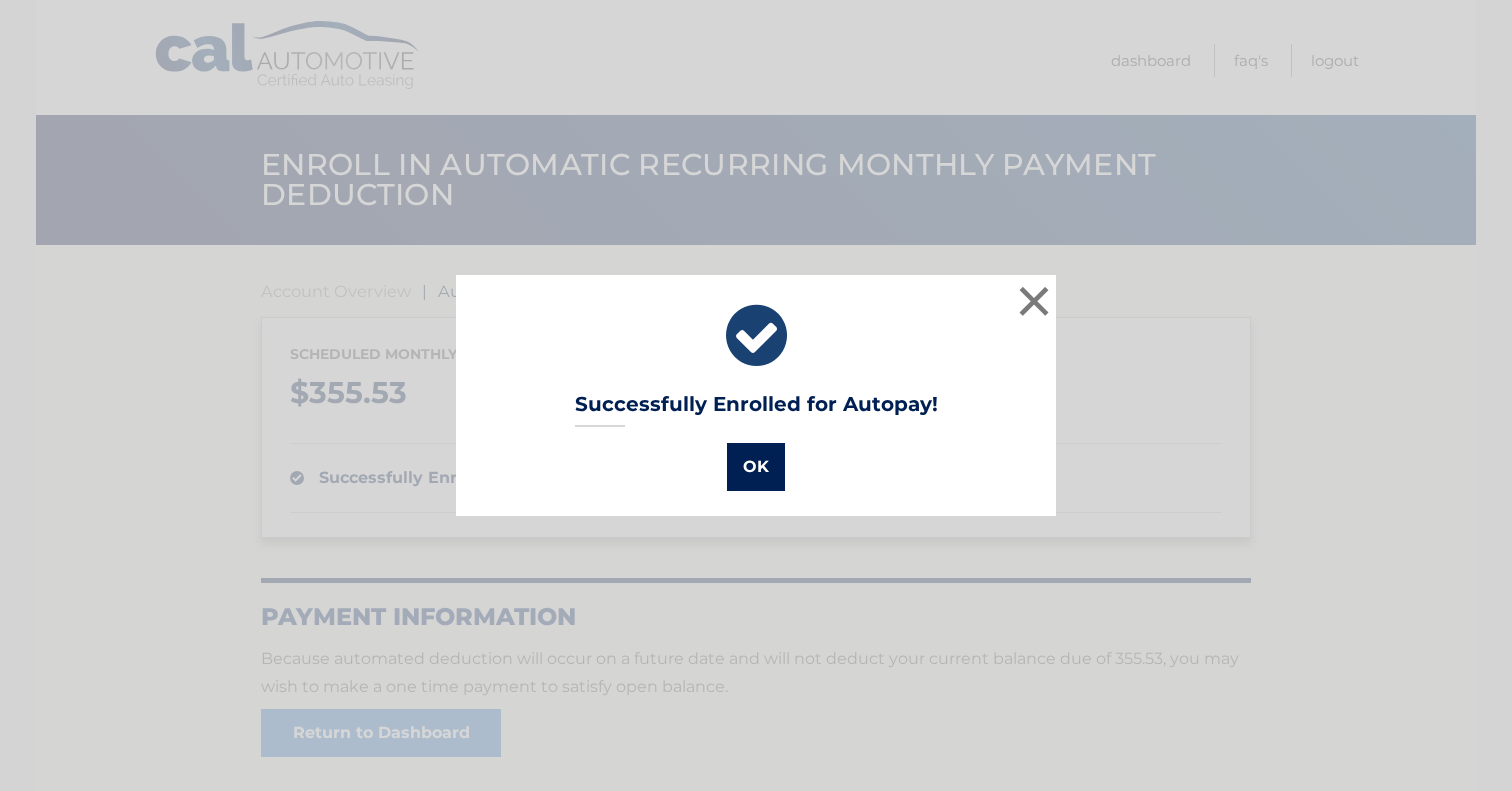 click on "OK" at bounding box center (756, 467) 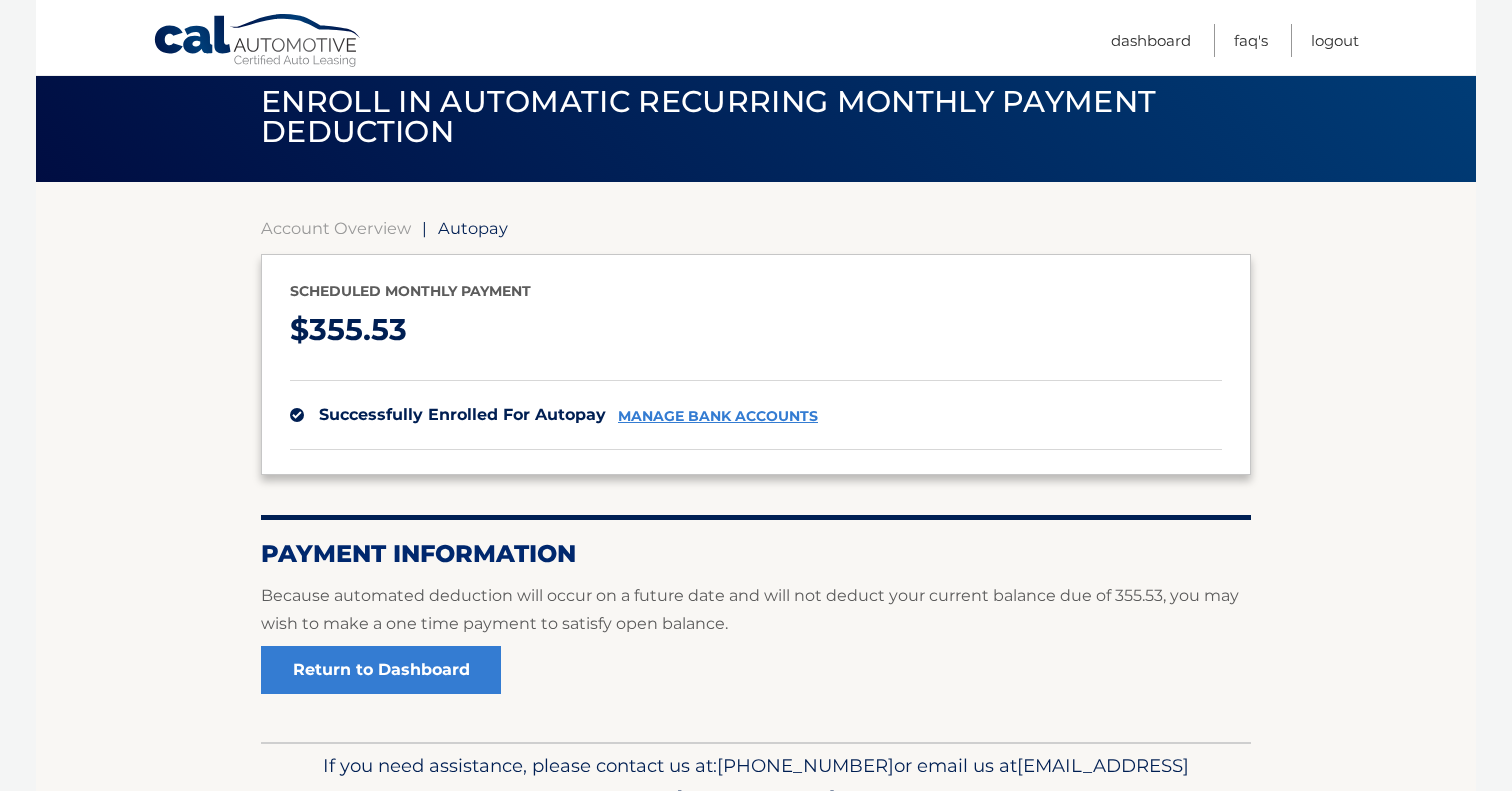 scroll, scrollTop: 37, scrollLeft: 0, axis: vertical 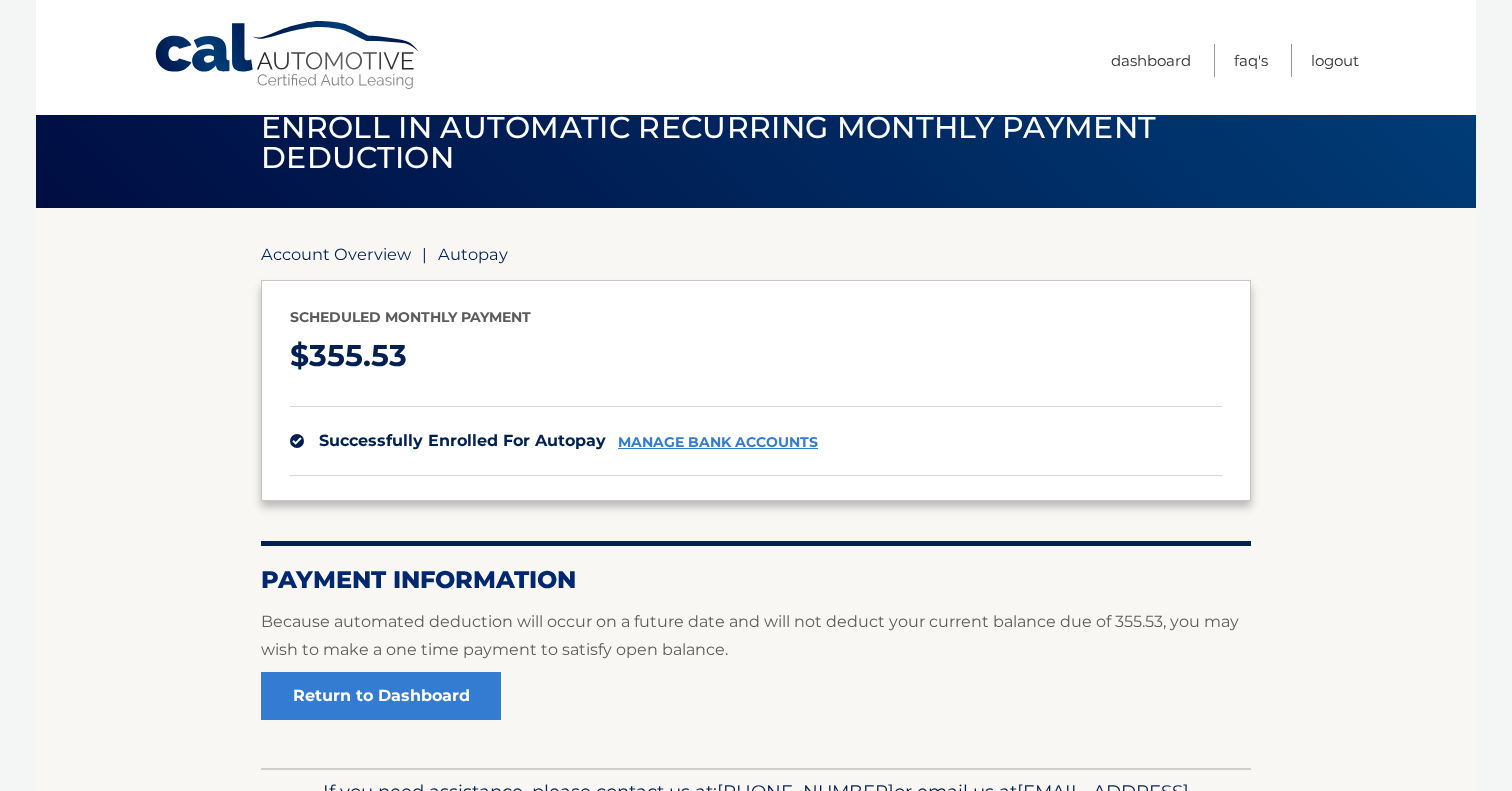 click on "Account Overview" at bounding box center [336, 254] 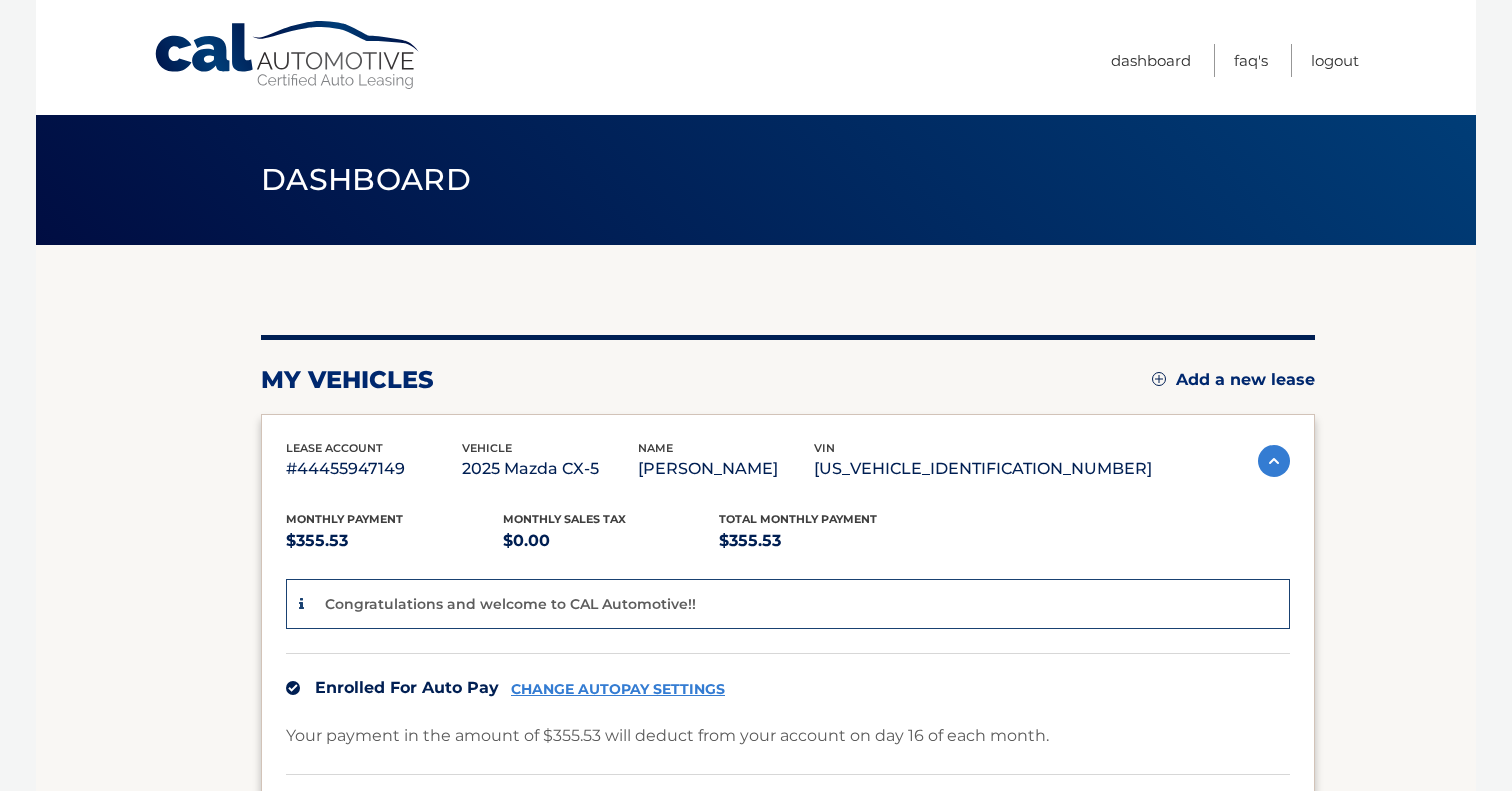 scroll, scrollTop: 0, scrollLeft: 0, axis: both 